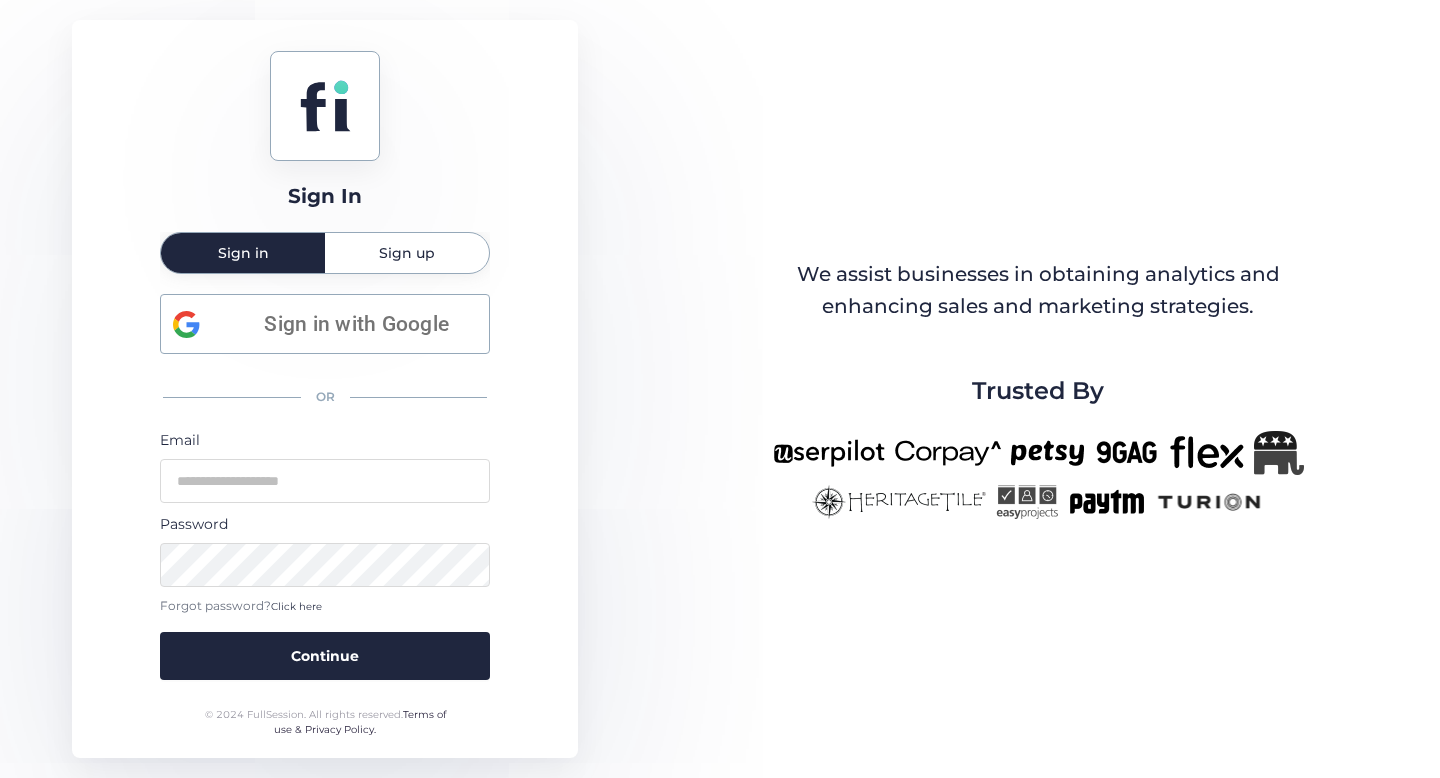 scroll, scrollTop: 0, scrollLeft: 0, axis: both 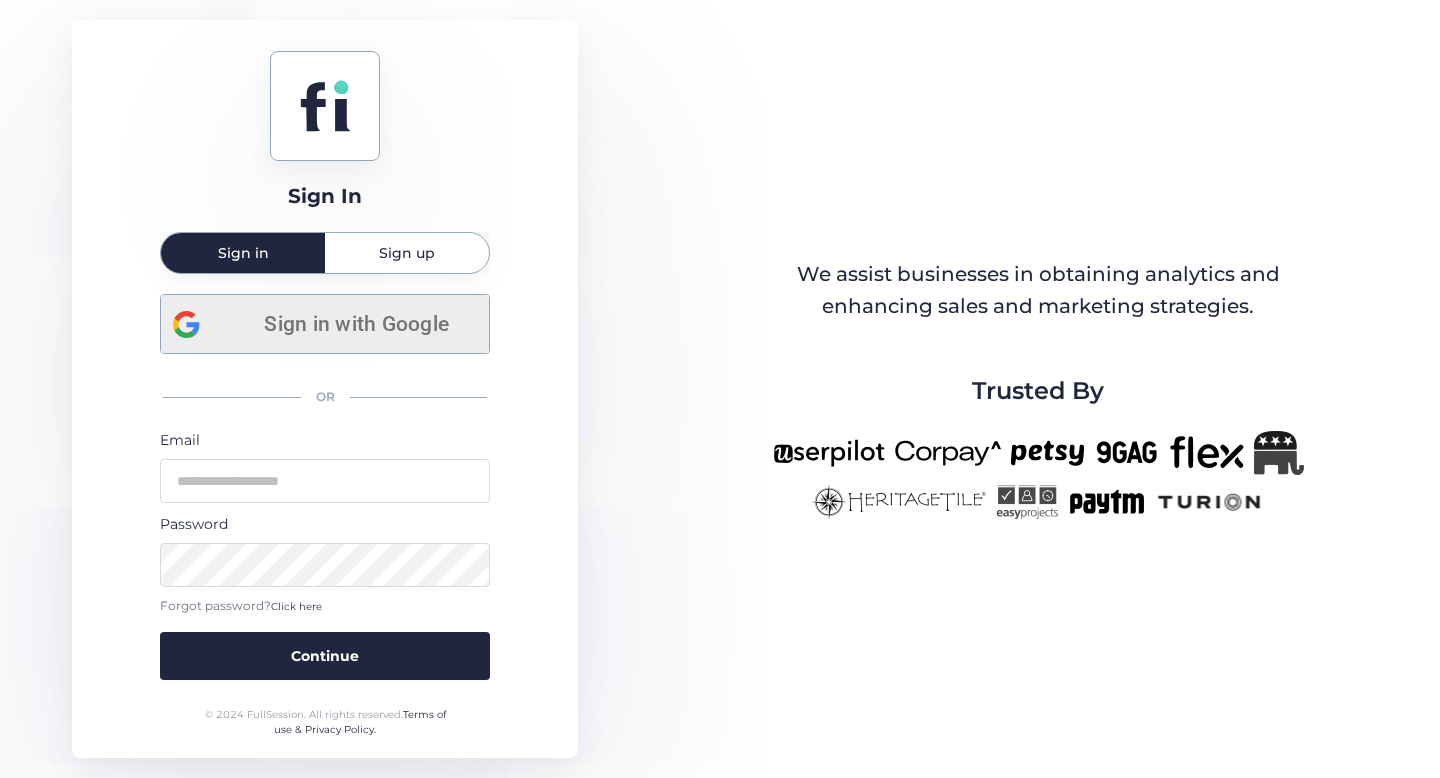 click on "Sign in with Google" at bounding box center [356, 324] 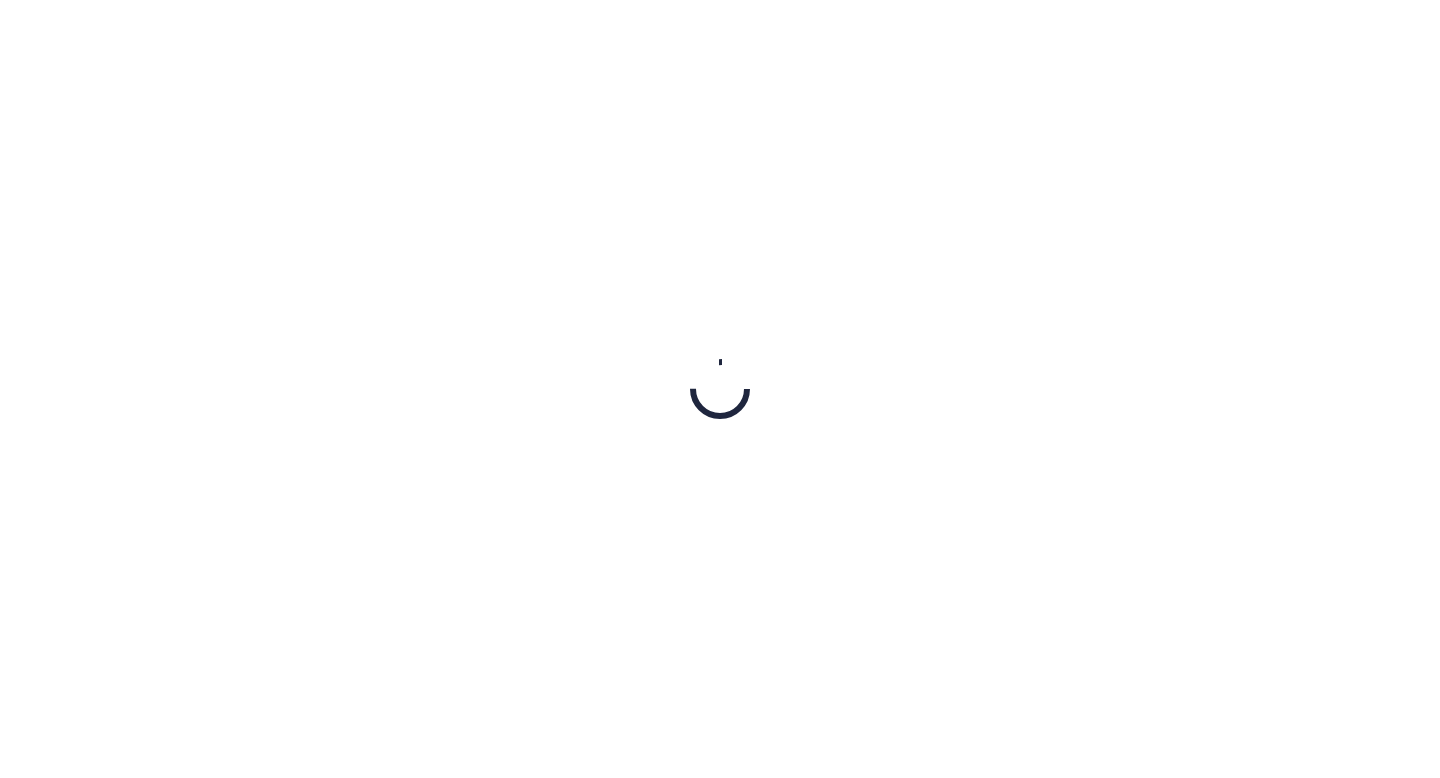 scroll, scrollTop: 0, scrollLeft: 0, axis: both 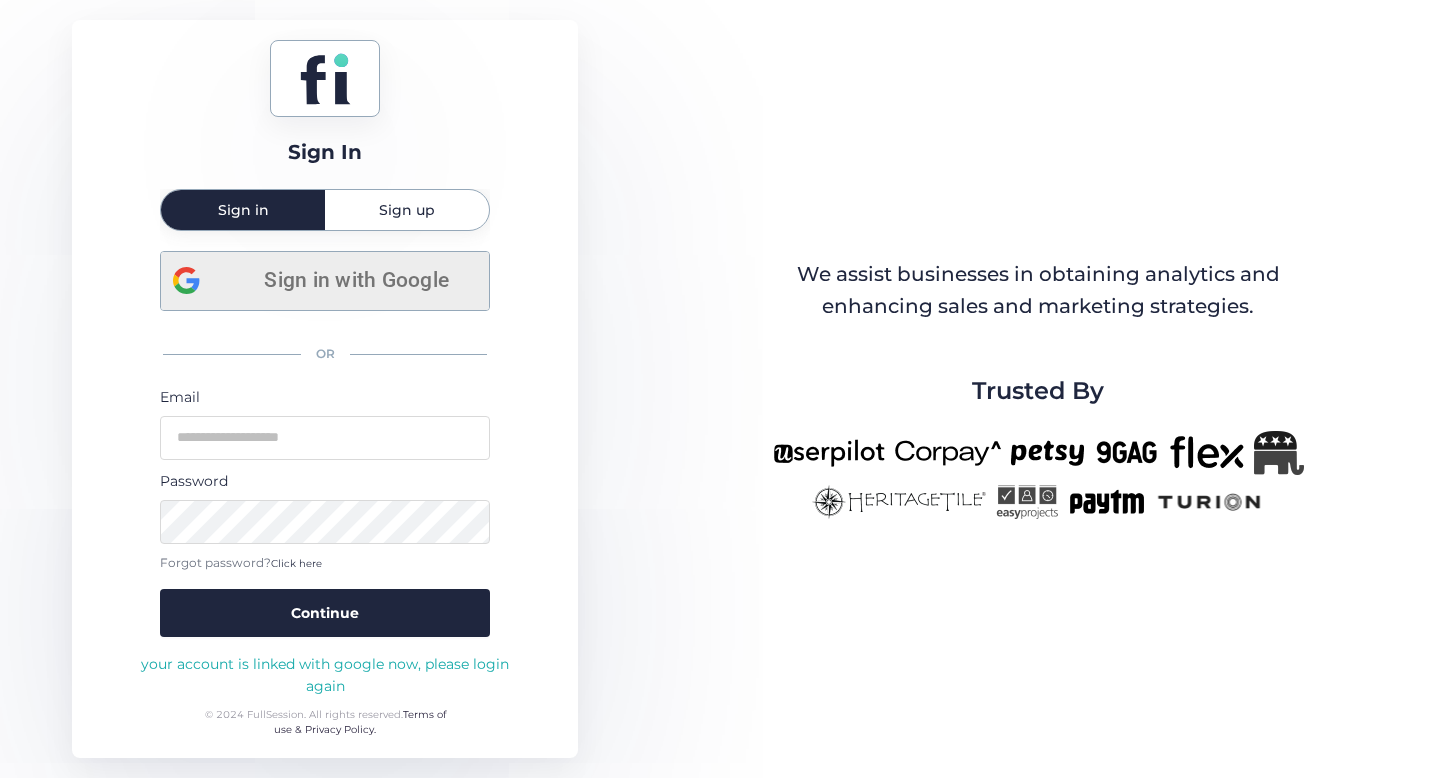click on "Sign in with Google" at bounding box center [356, 280] 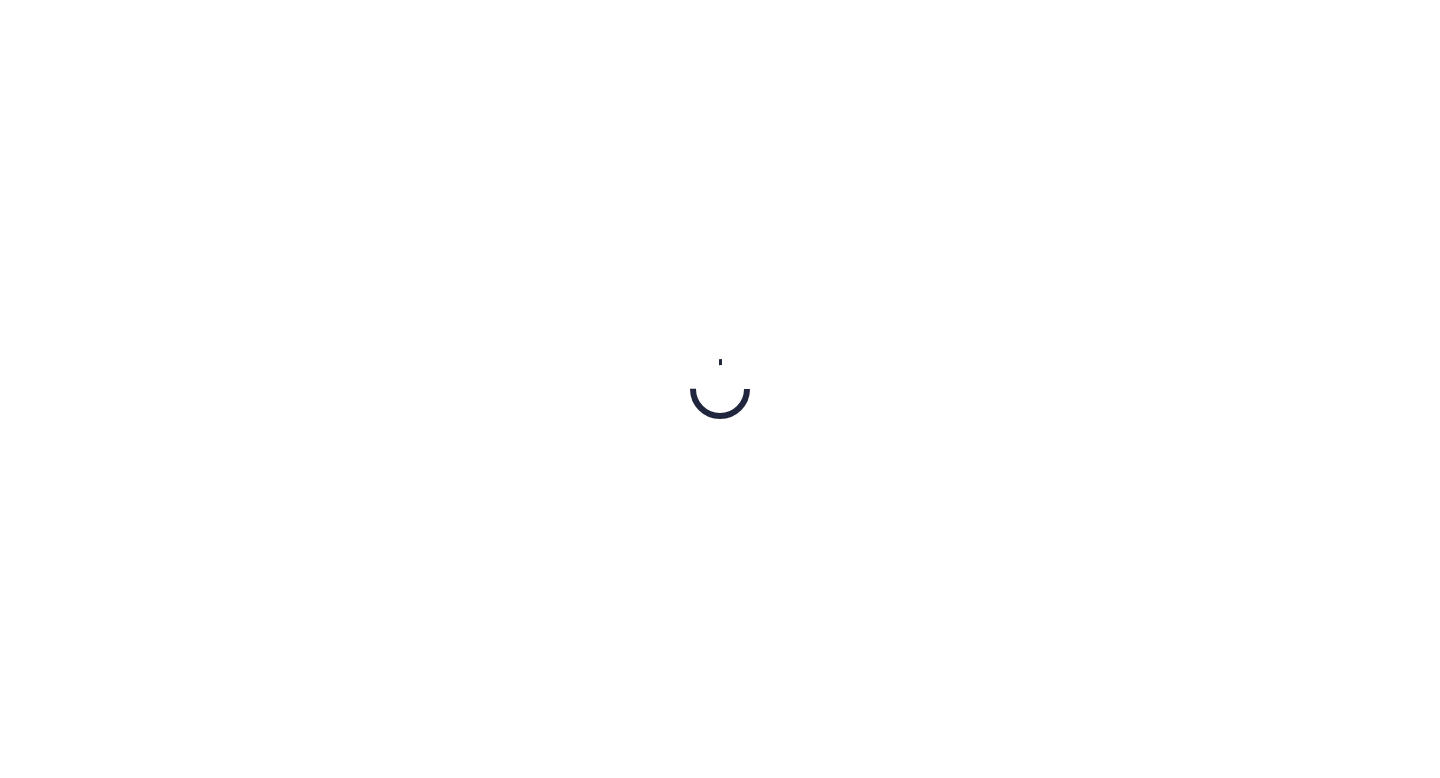 scroll, scrollTop: 0, scrollLeft: 0, axis: both 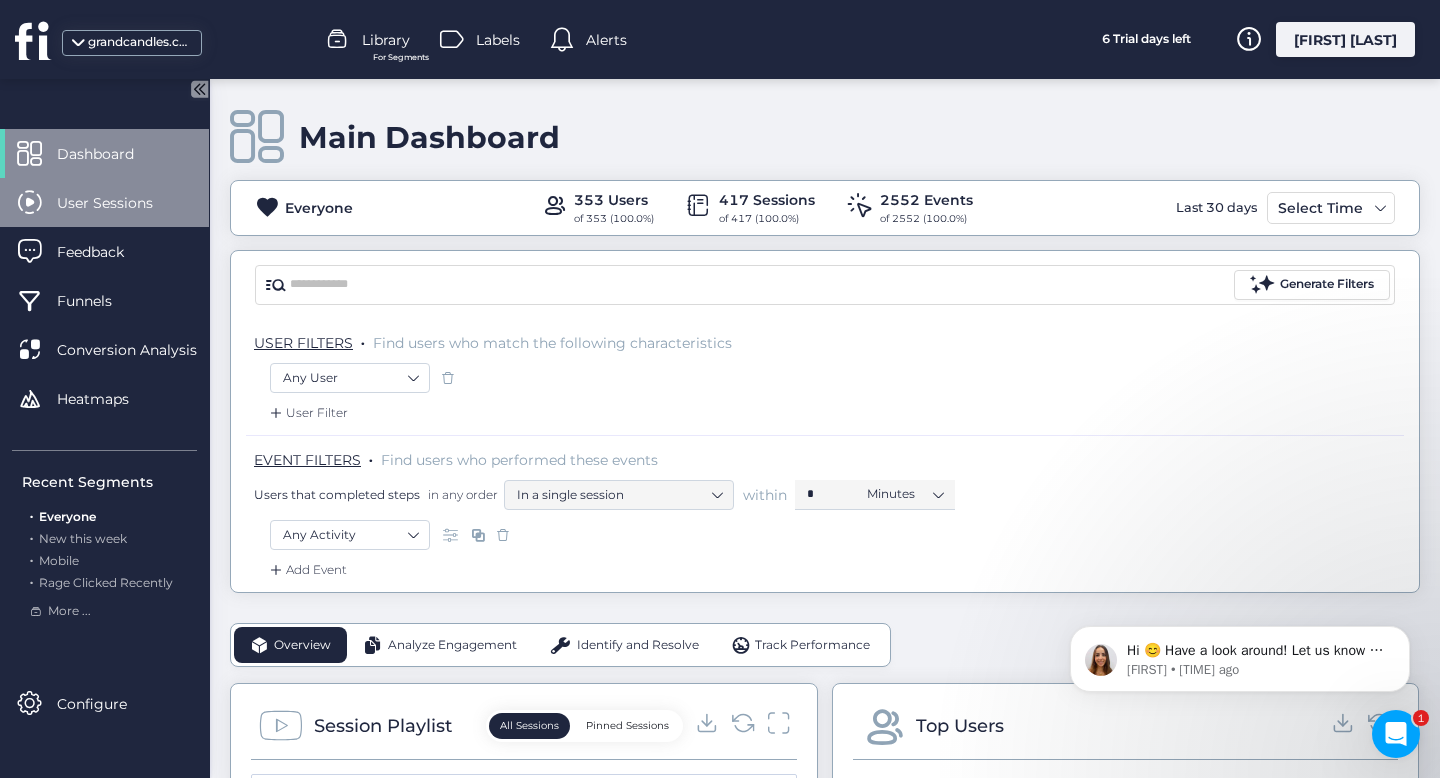 click on "User Sessions" 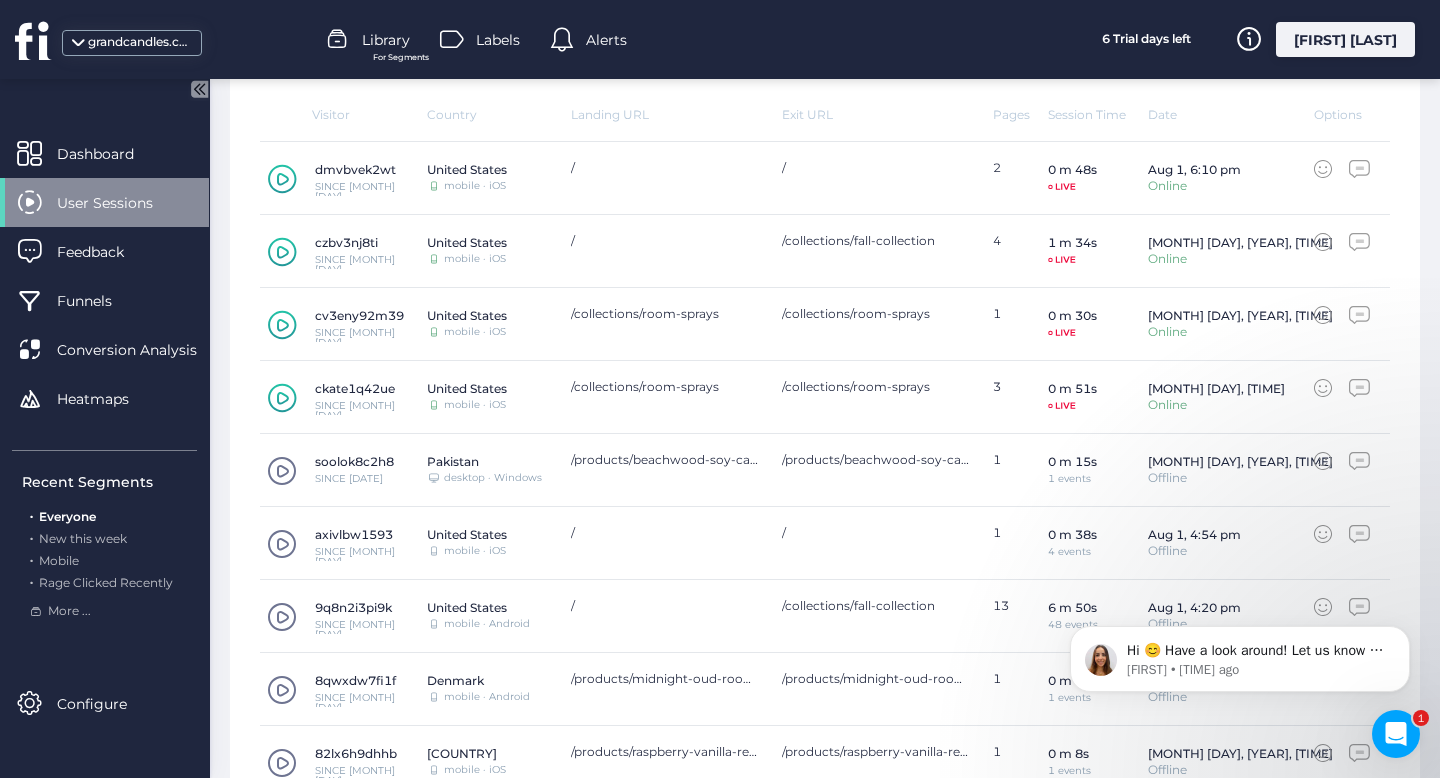 scroll, scrollTop: 638, scrollLeft: 0, axis: vertical 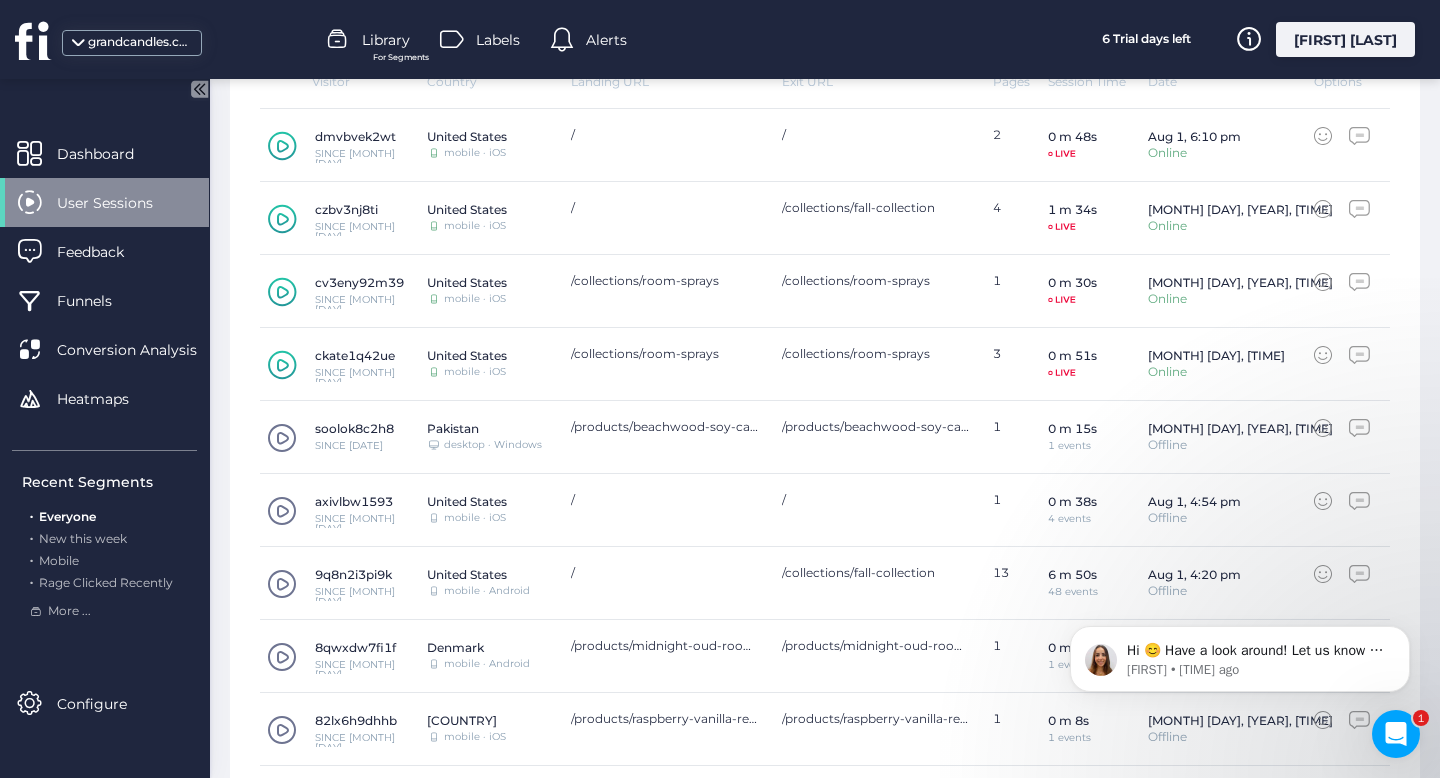 click 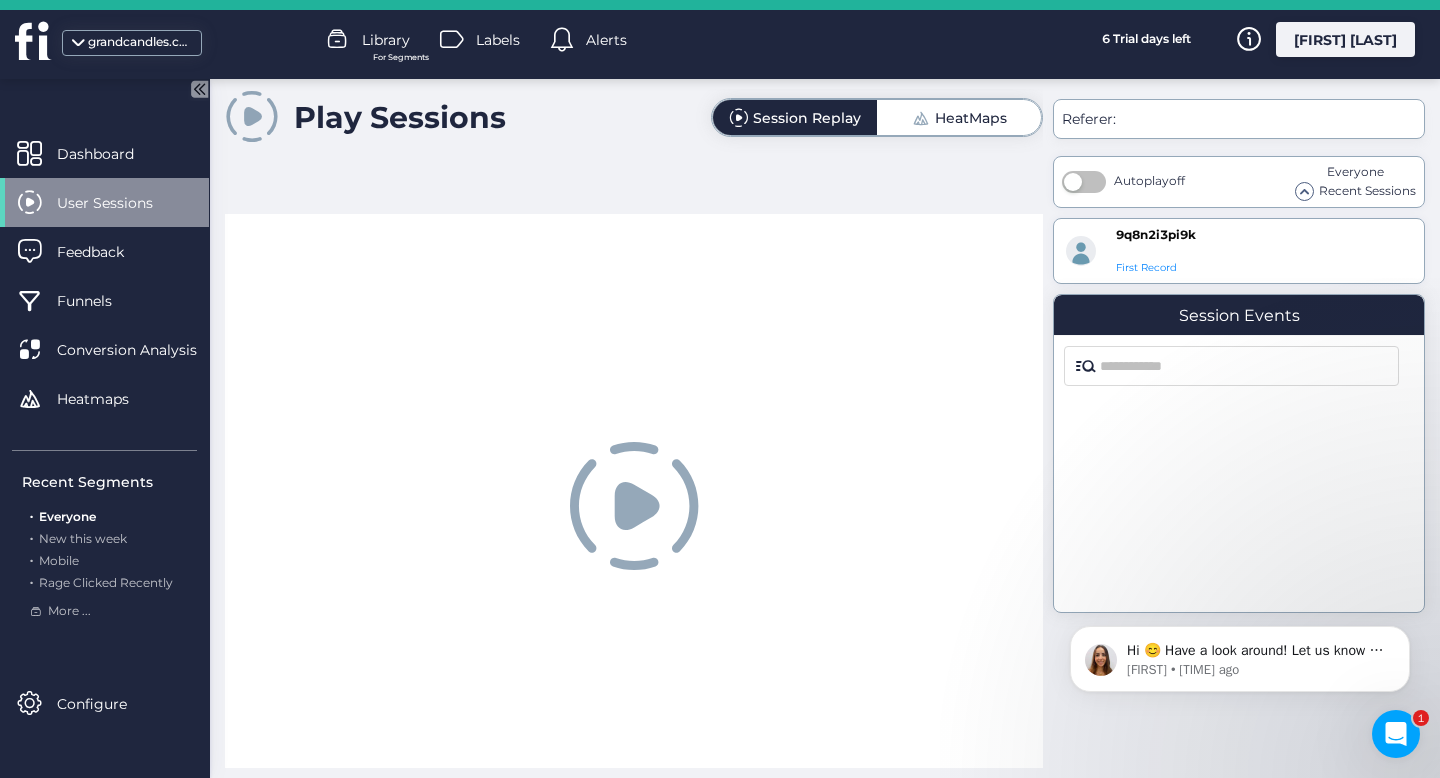 scroll, scrollTop: 0, scrollLeft: 0, axis: both 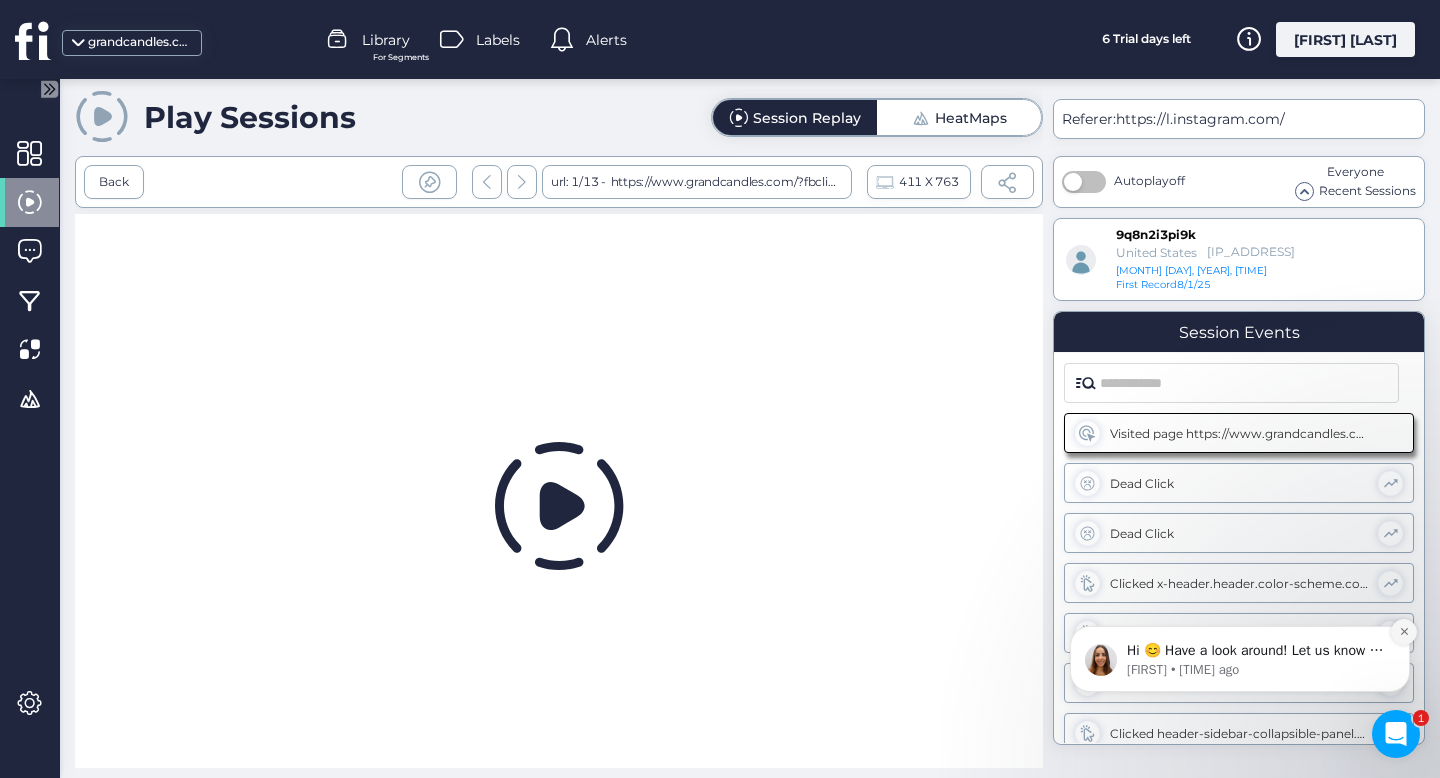 click 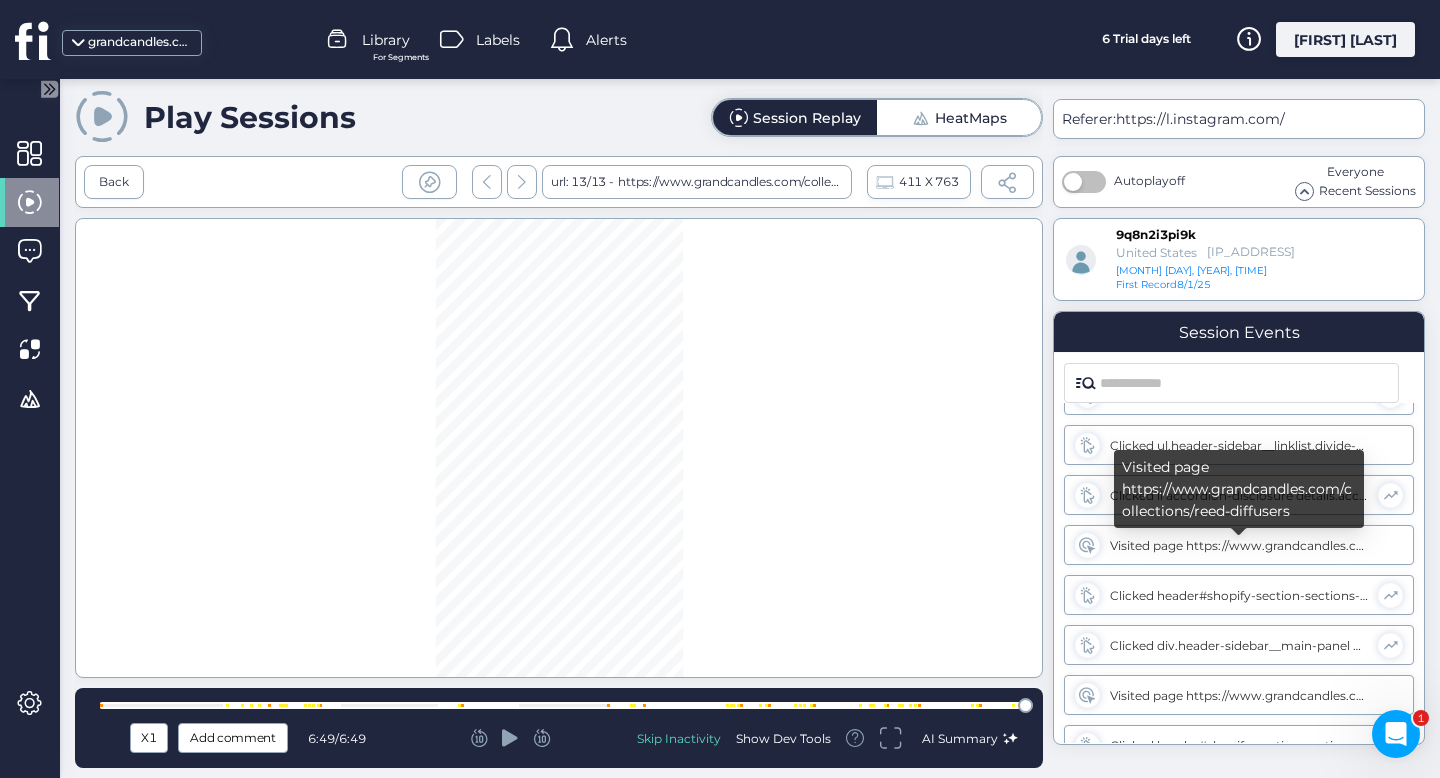 scroll, scrollTop: 1171, scrollLeft: 0, axis: vertical 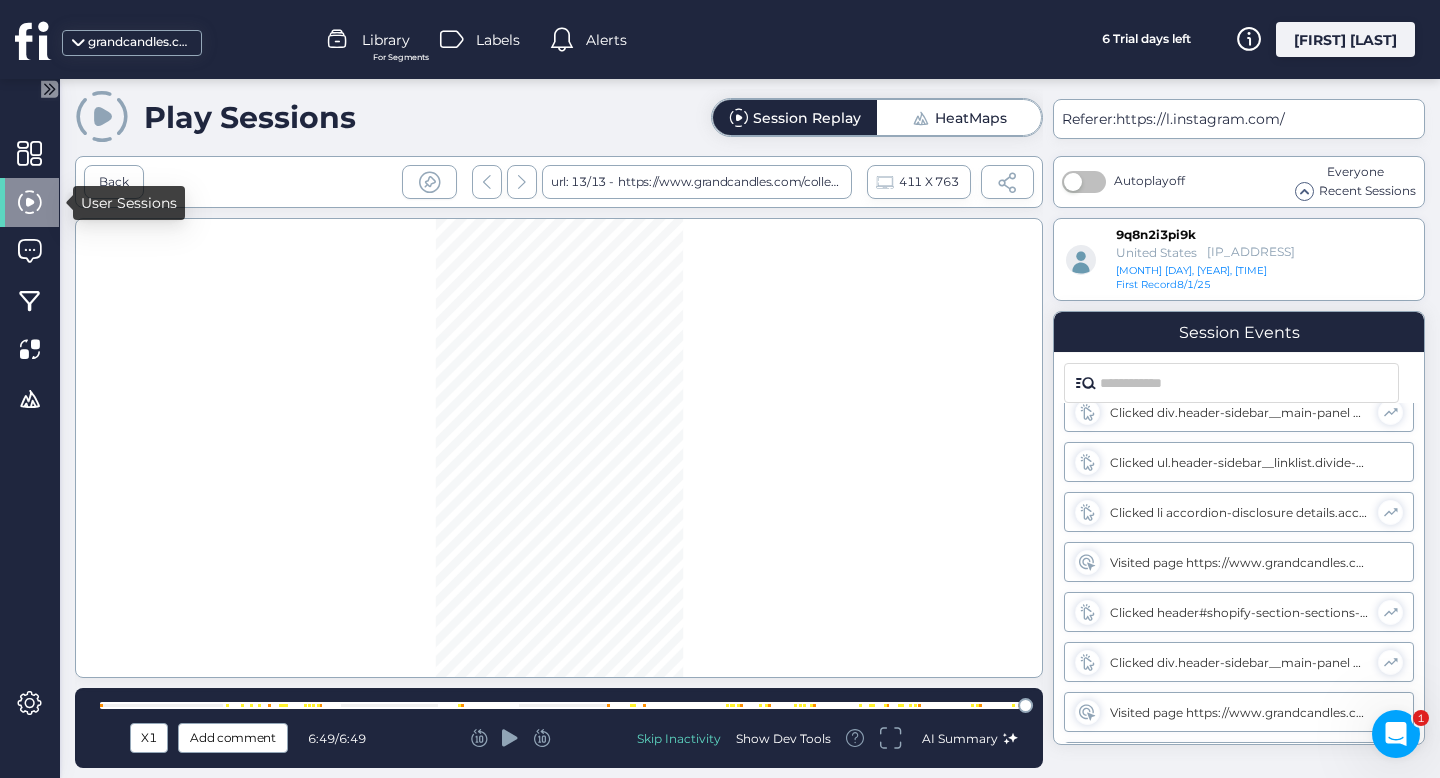 click 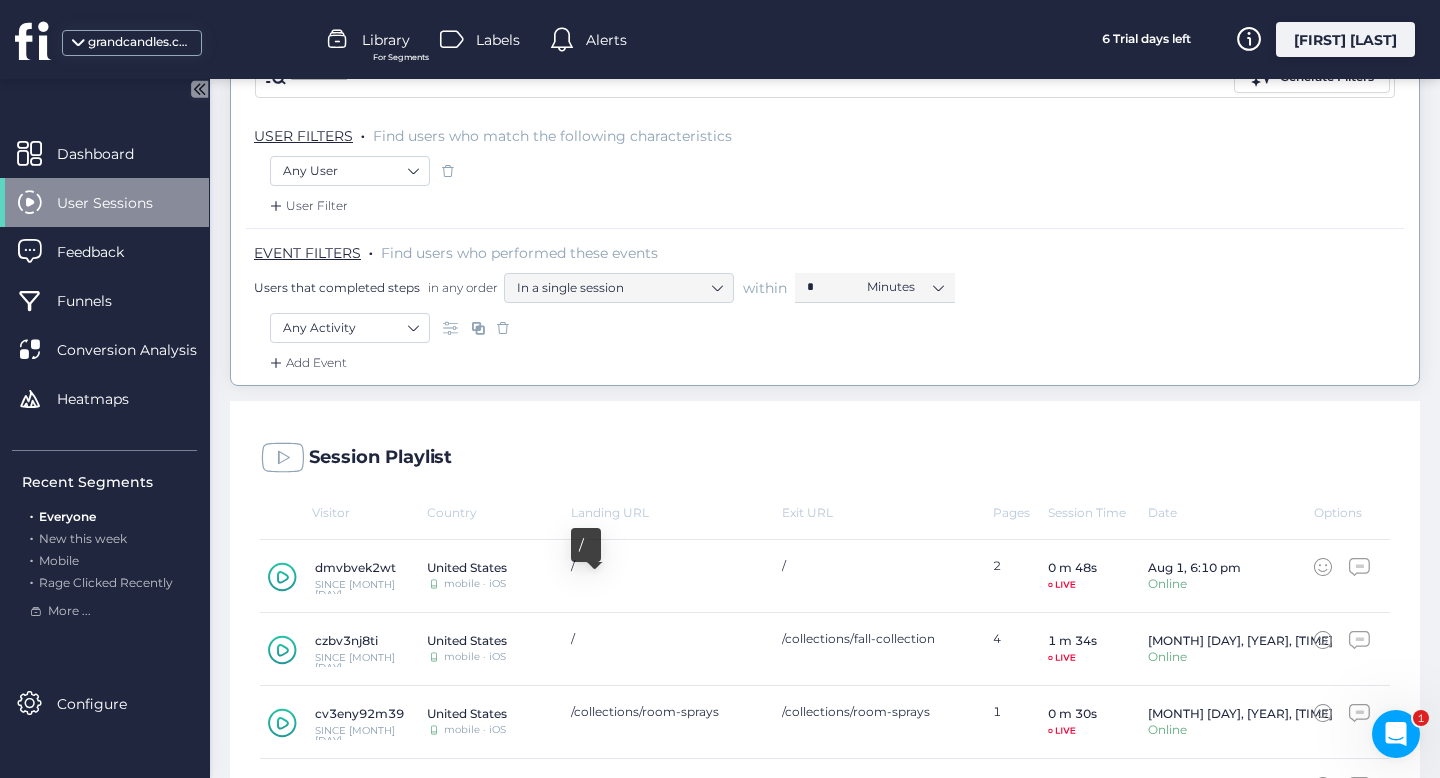 scroll, scrollTop: 77, scrollLeft: 0, axis: vertical 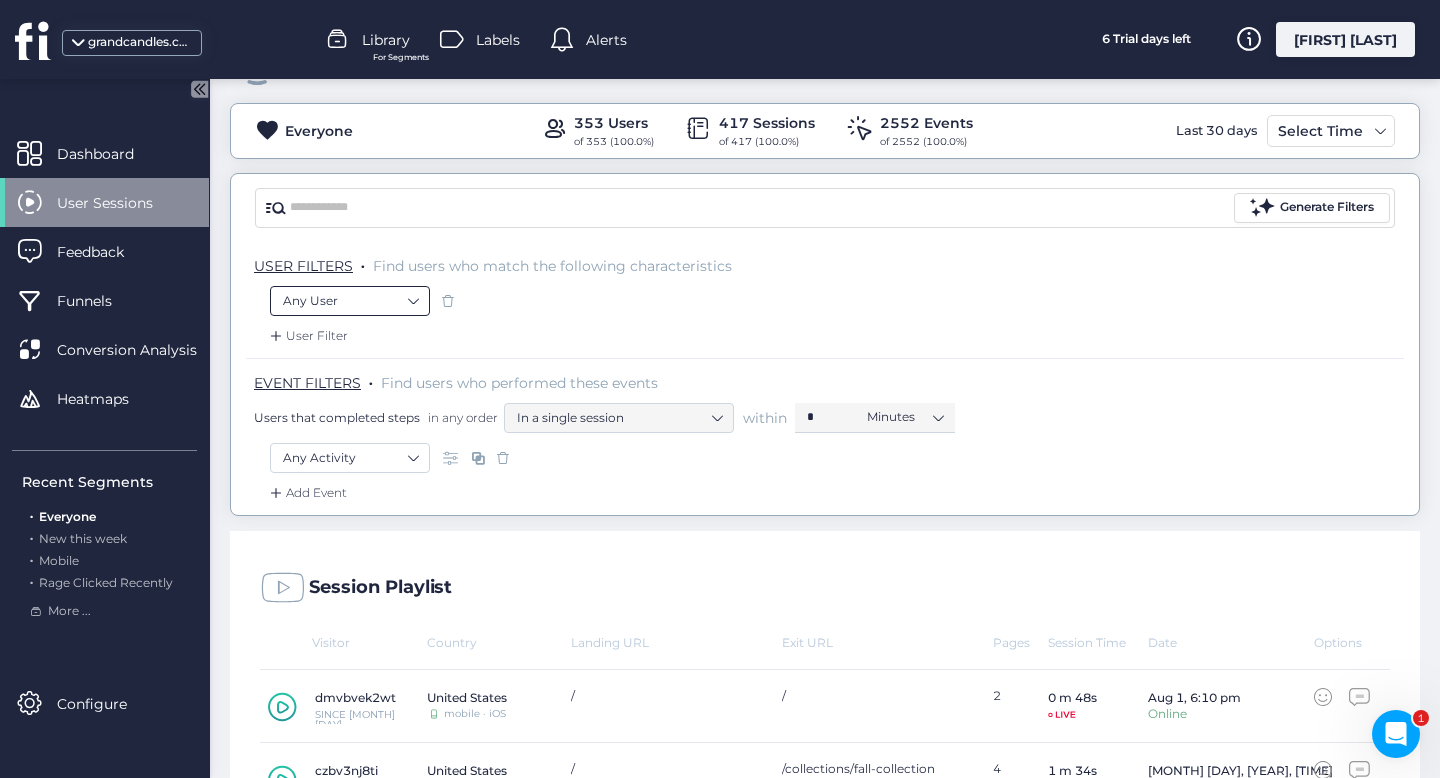 click on "Any User" 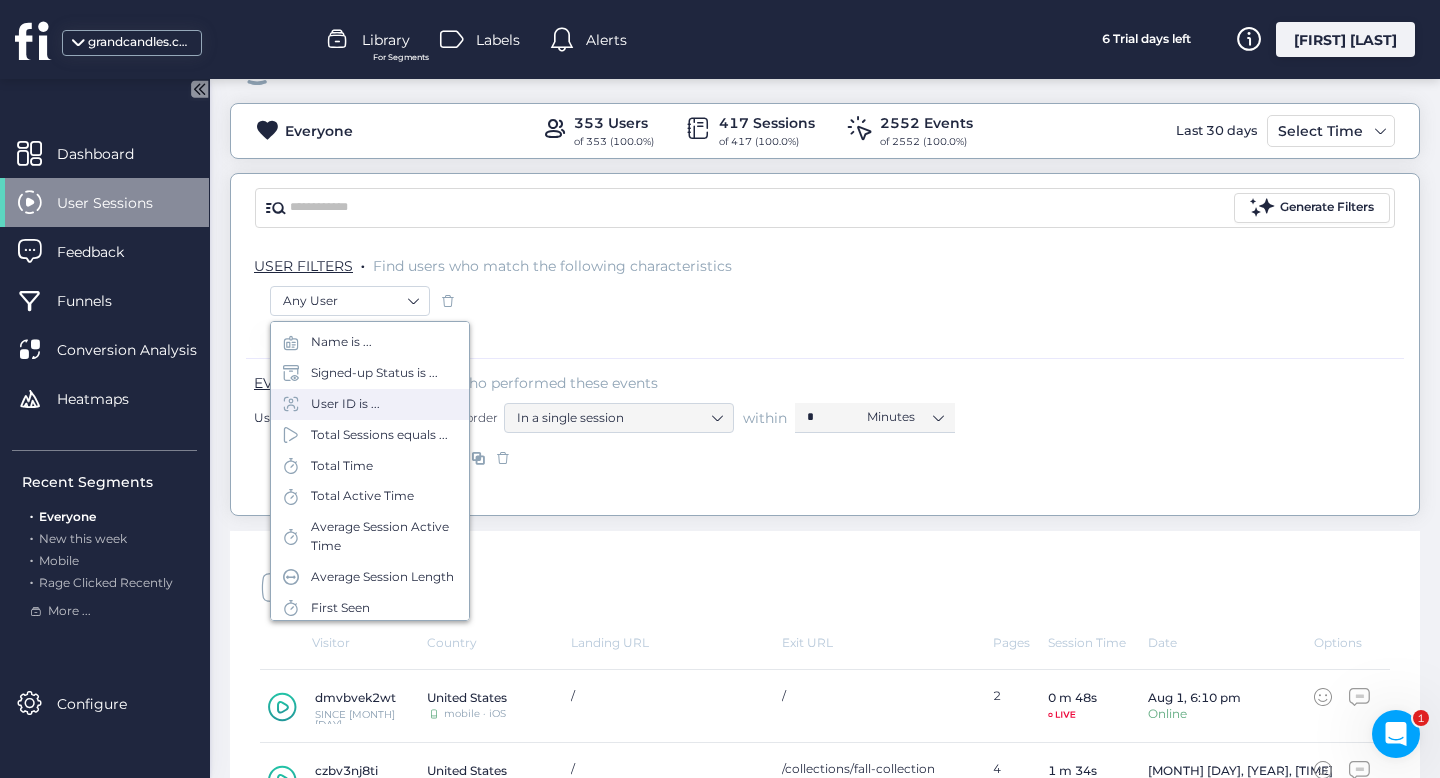 scroll, scrollTop: 143, scrollLeft: 0, axis: vertical 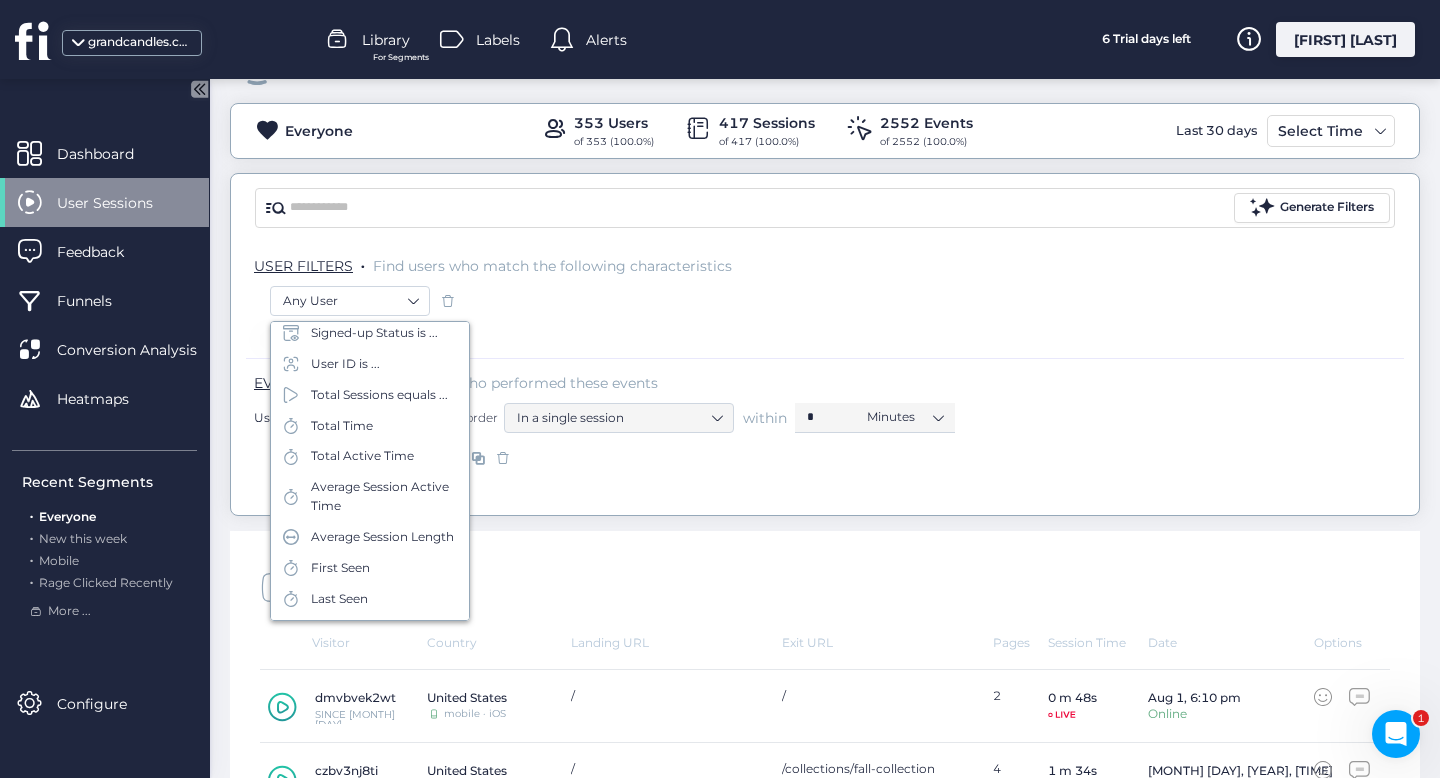 click on "Any User" 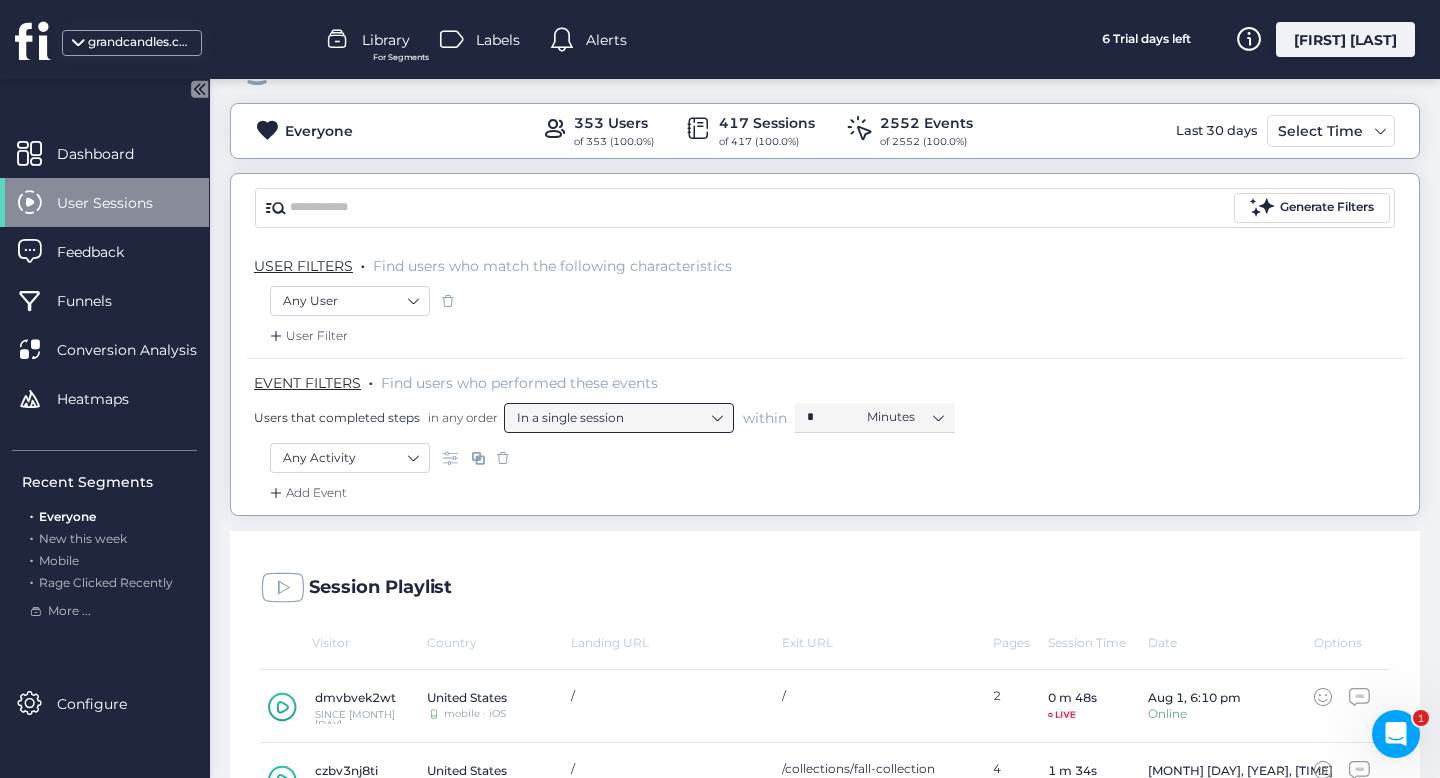 click on "In a single session" 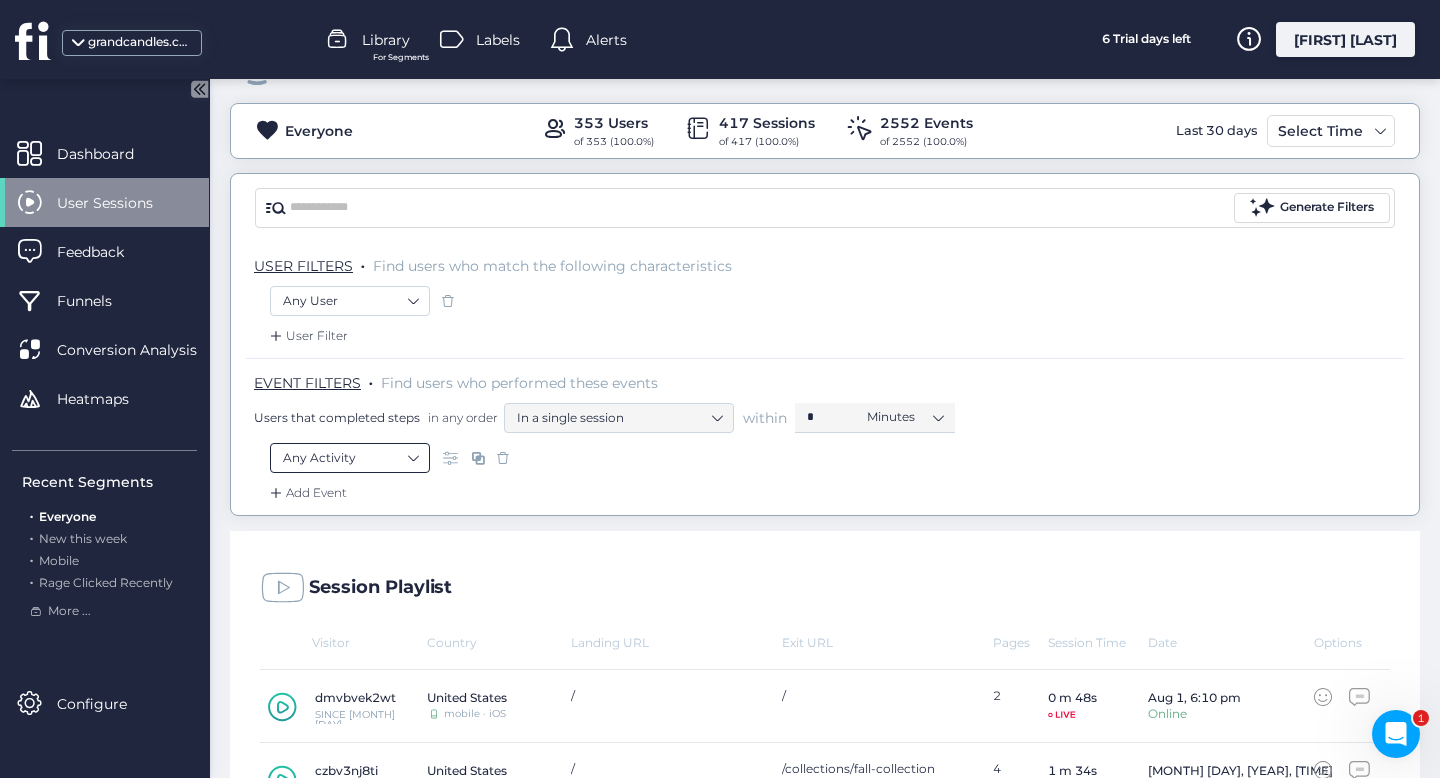 click on "Any Activity" 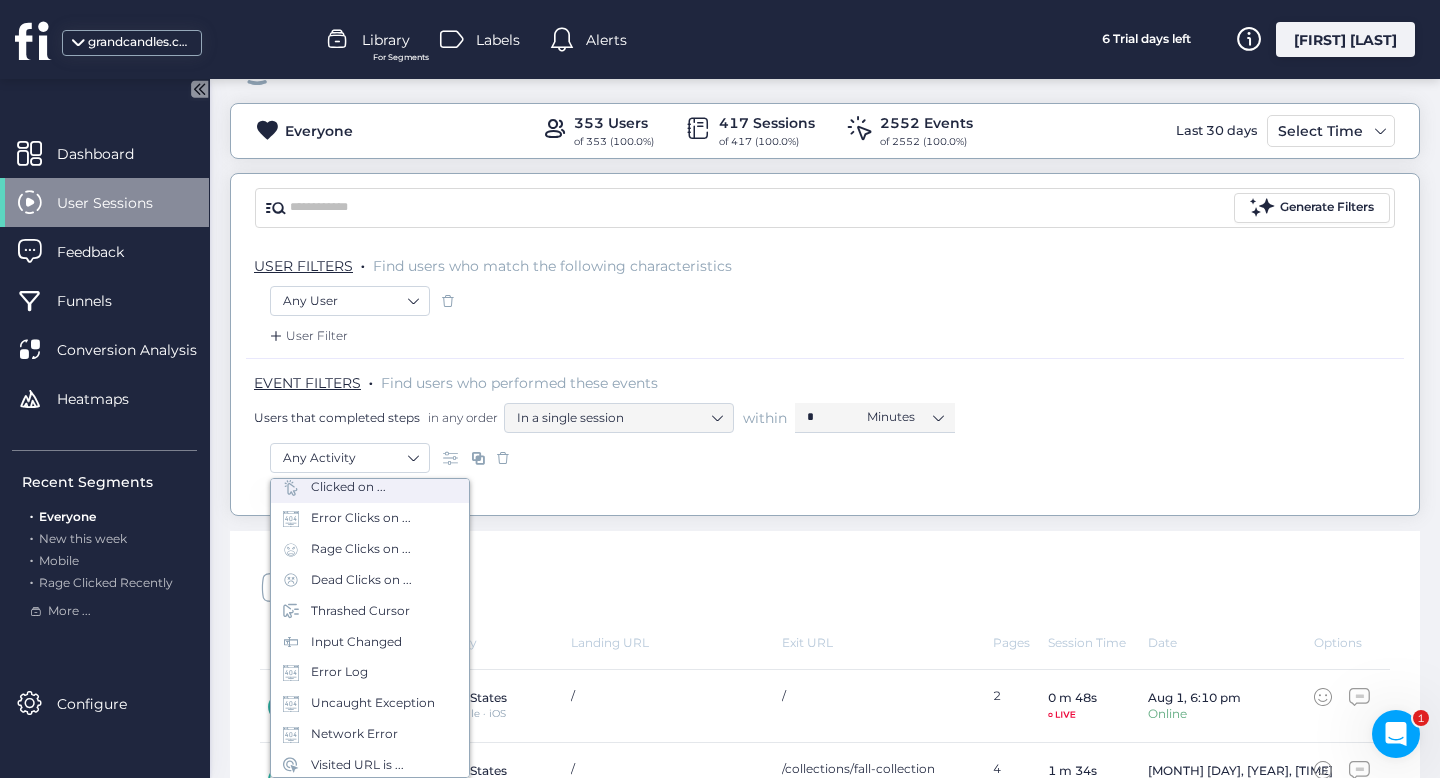 scroll, scrollTop: 89, scrollLeft: 0, axis: vertical 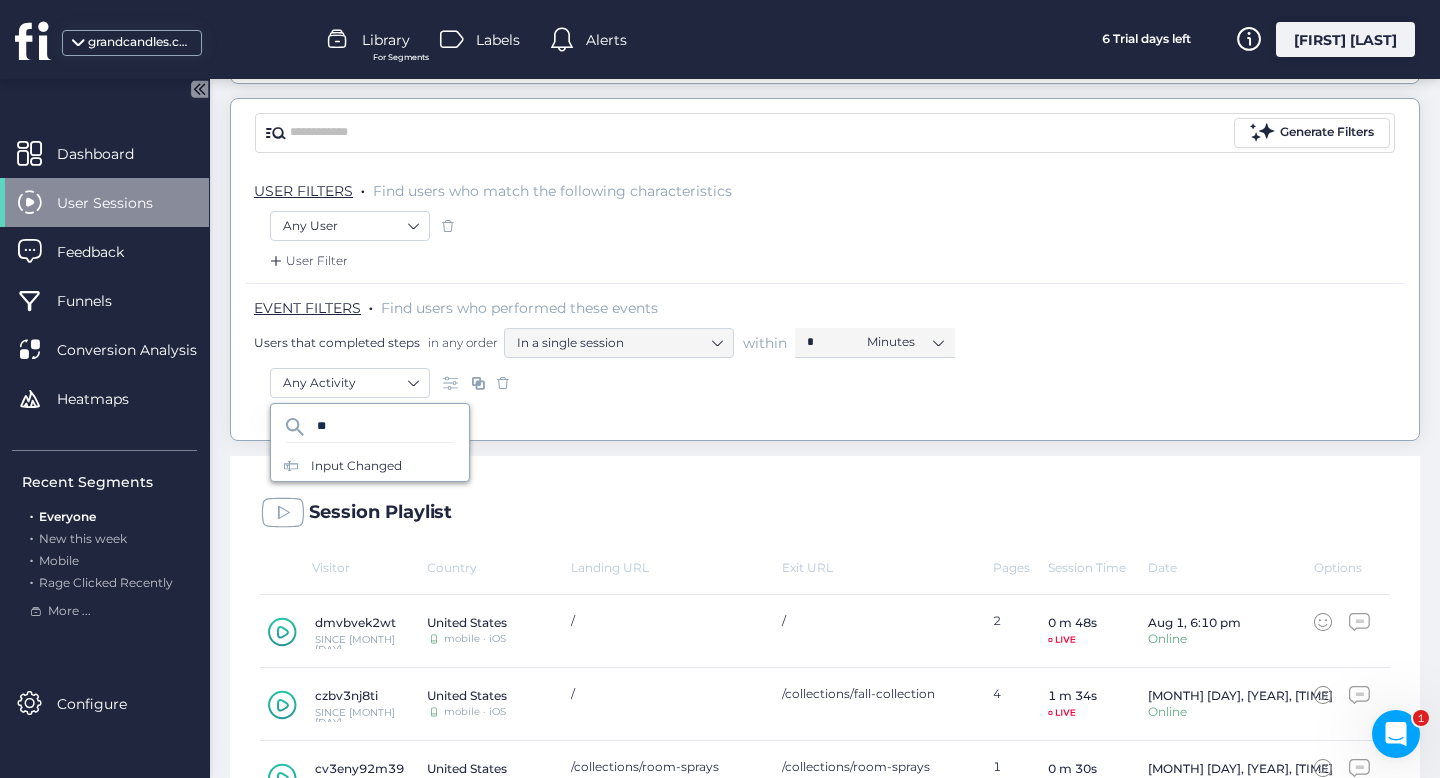type on "*" 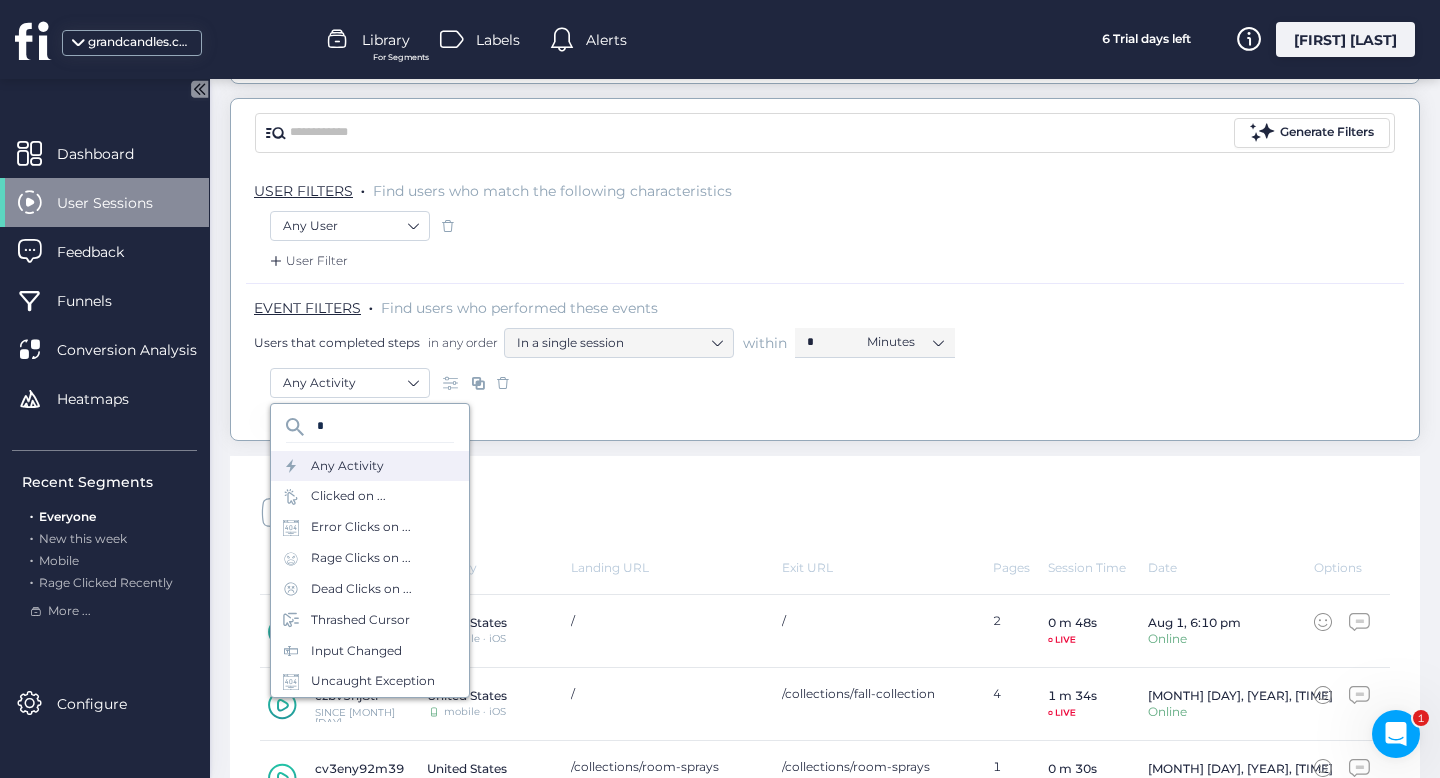 type 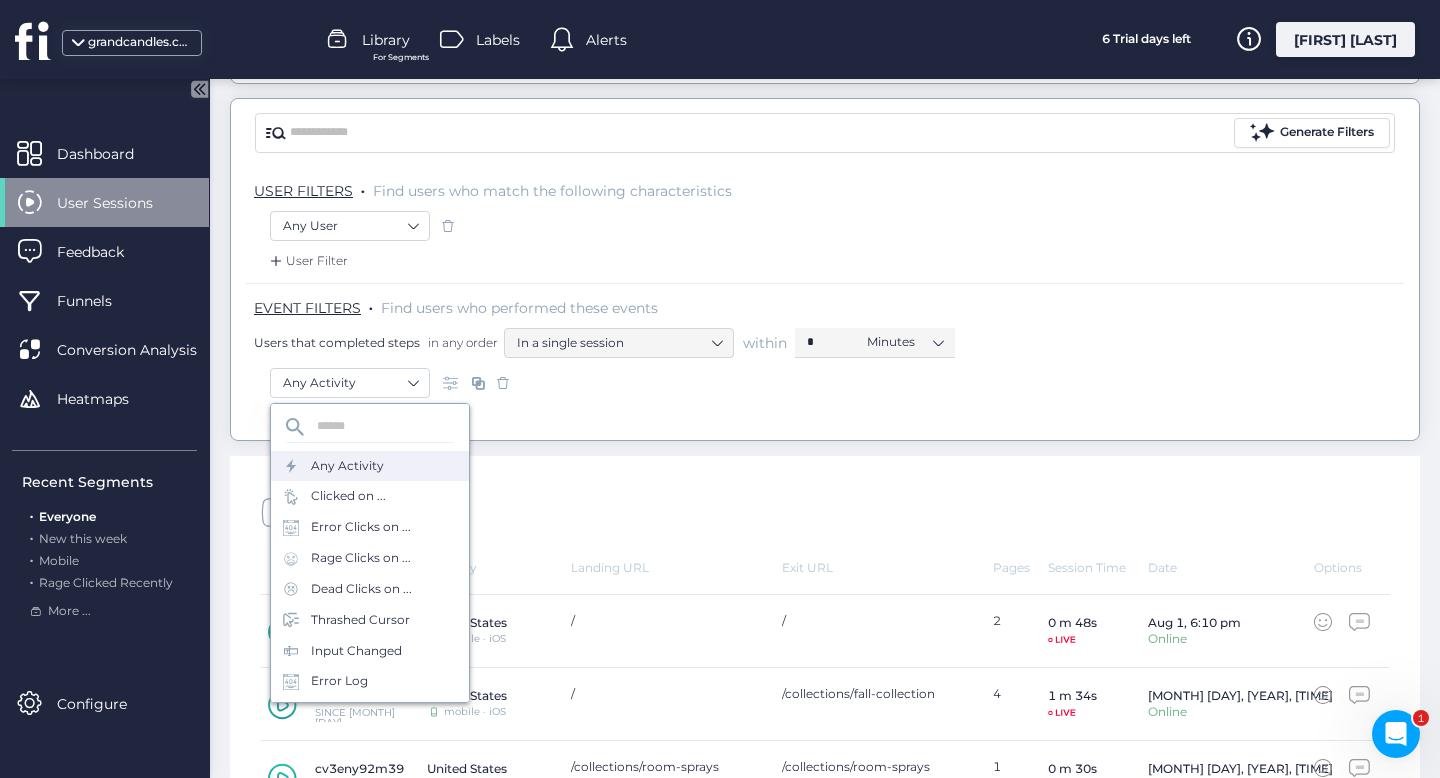 click on "Session Playlist" 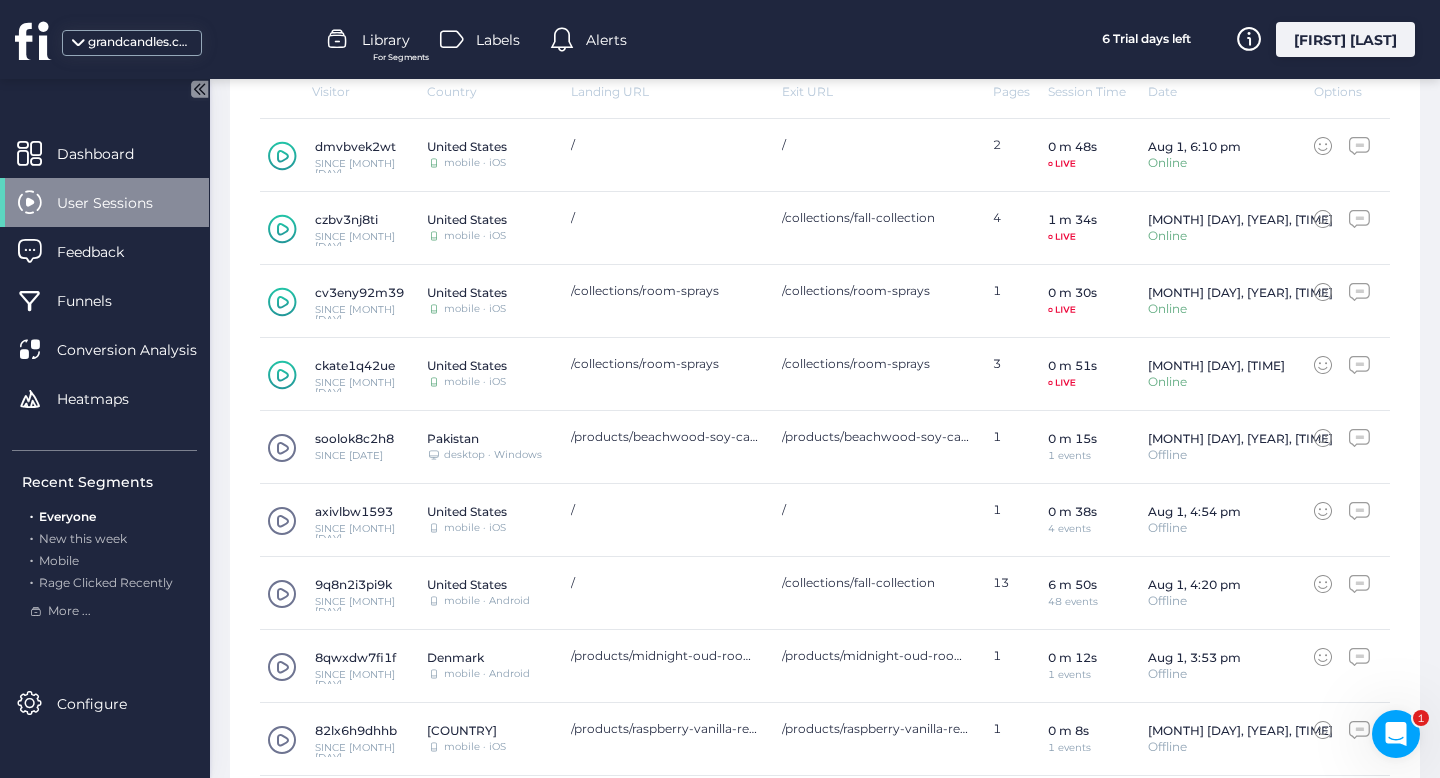 scroll, scrollTop: 774, scrollLeft: 0, axis: vertical 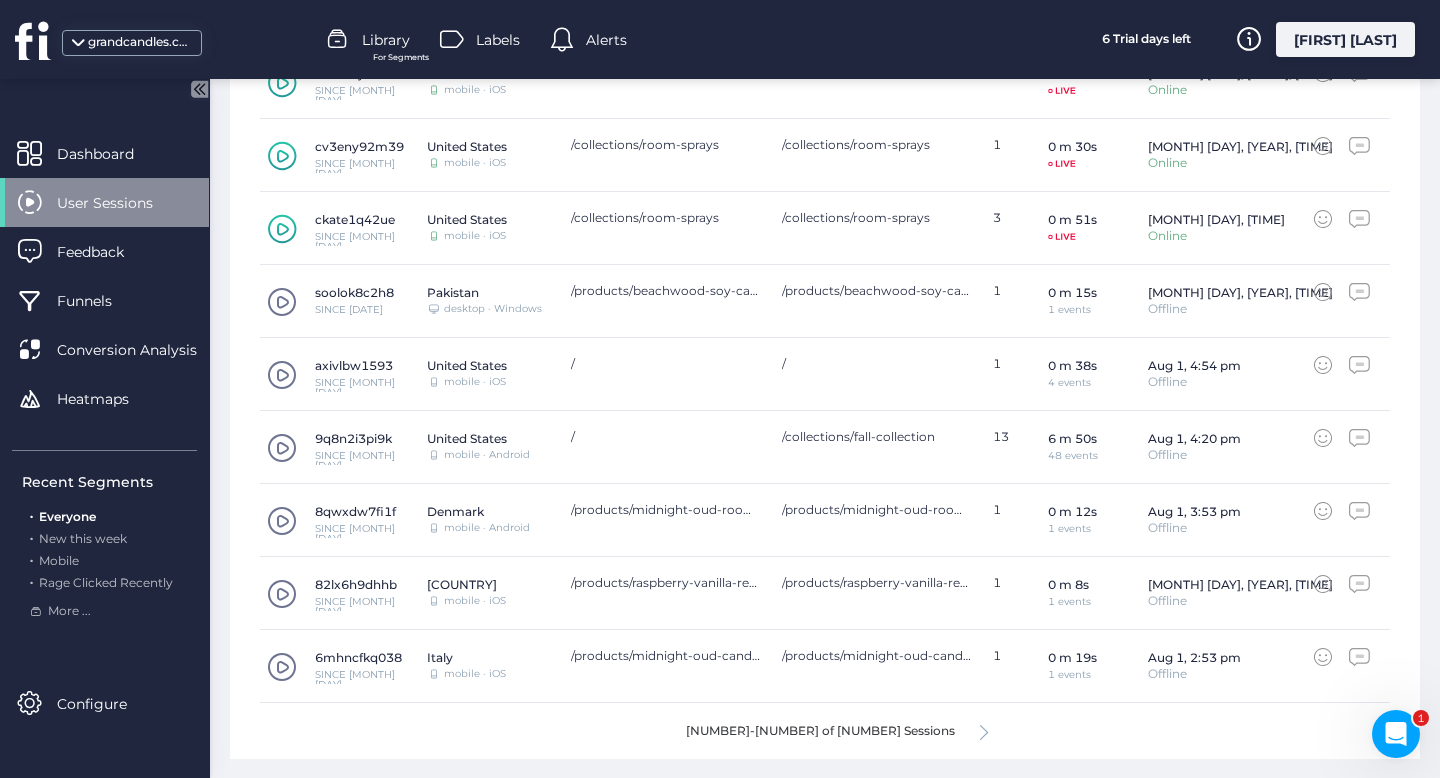 click 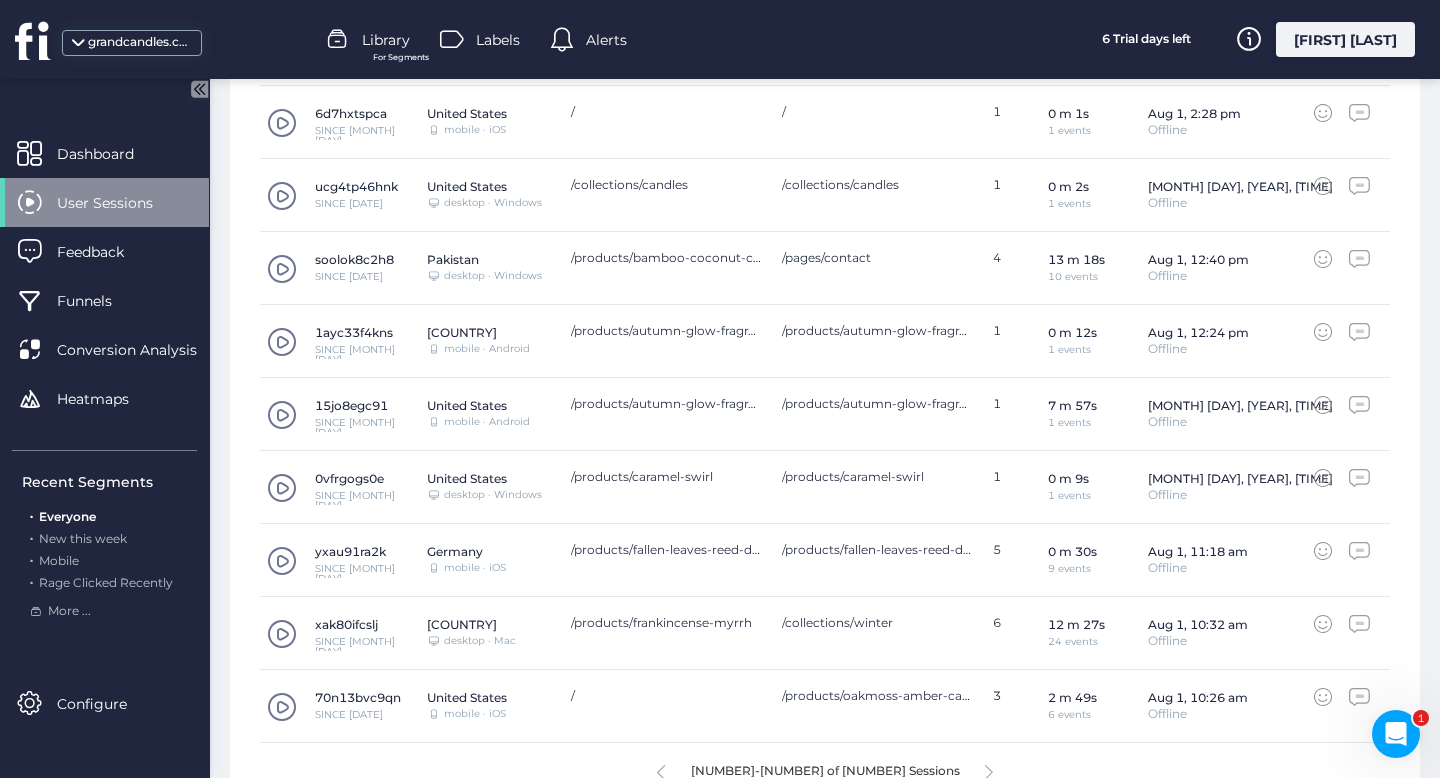 scroll, scrollTop: 774, scrollLeft: 0, axis: vertical 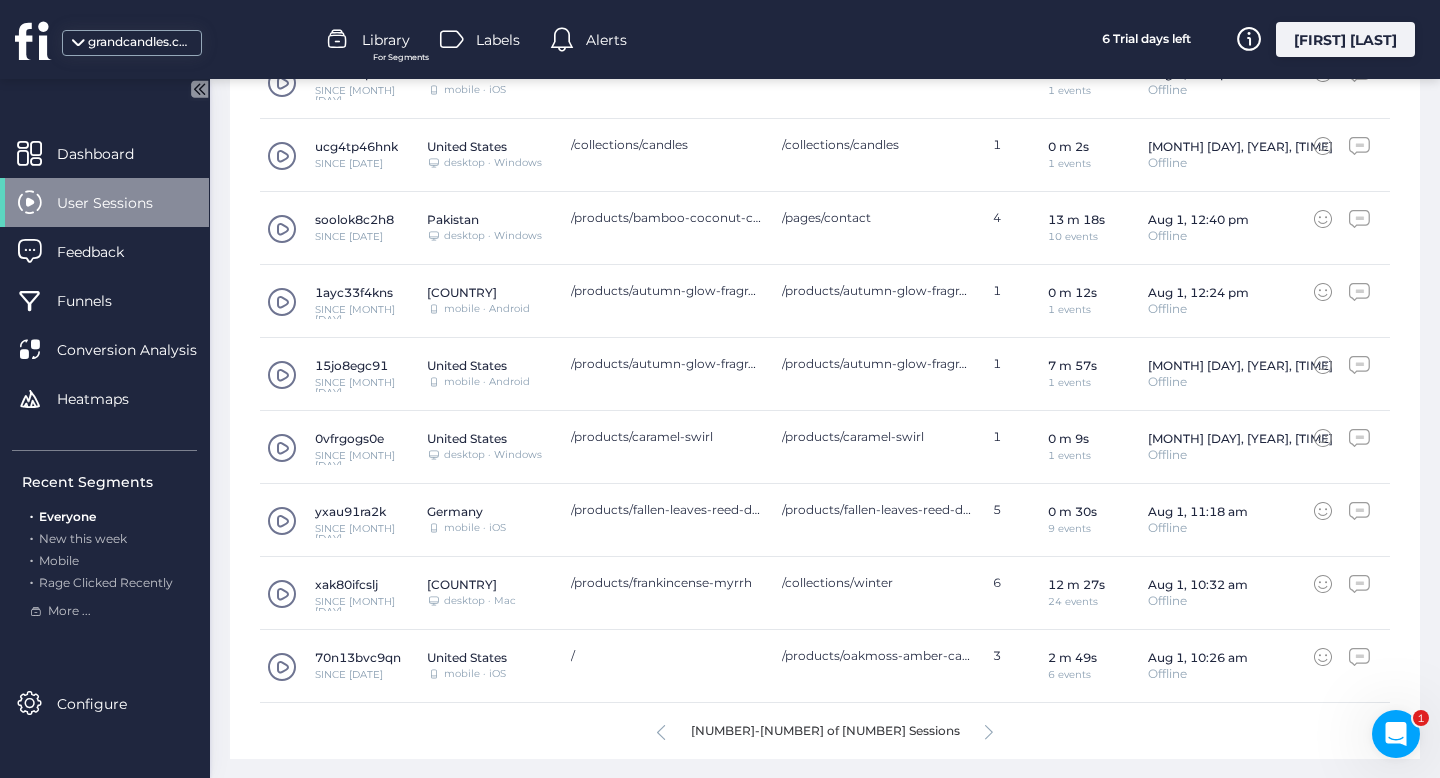 click 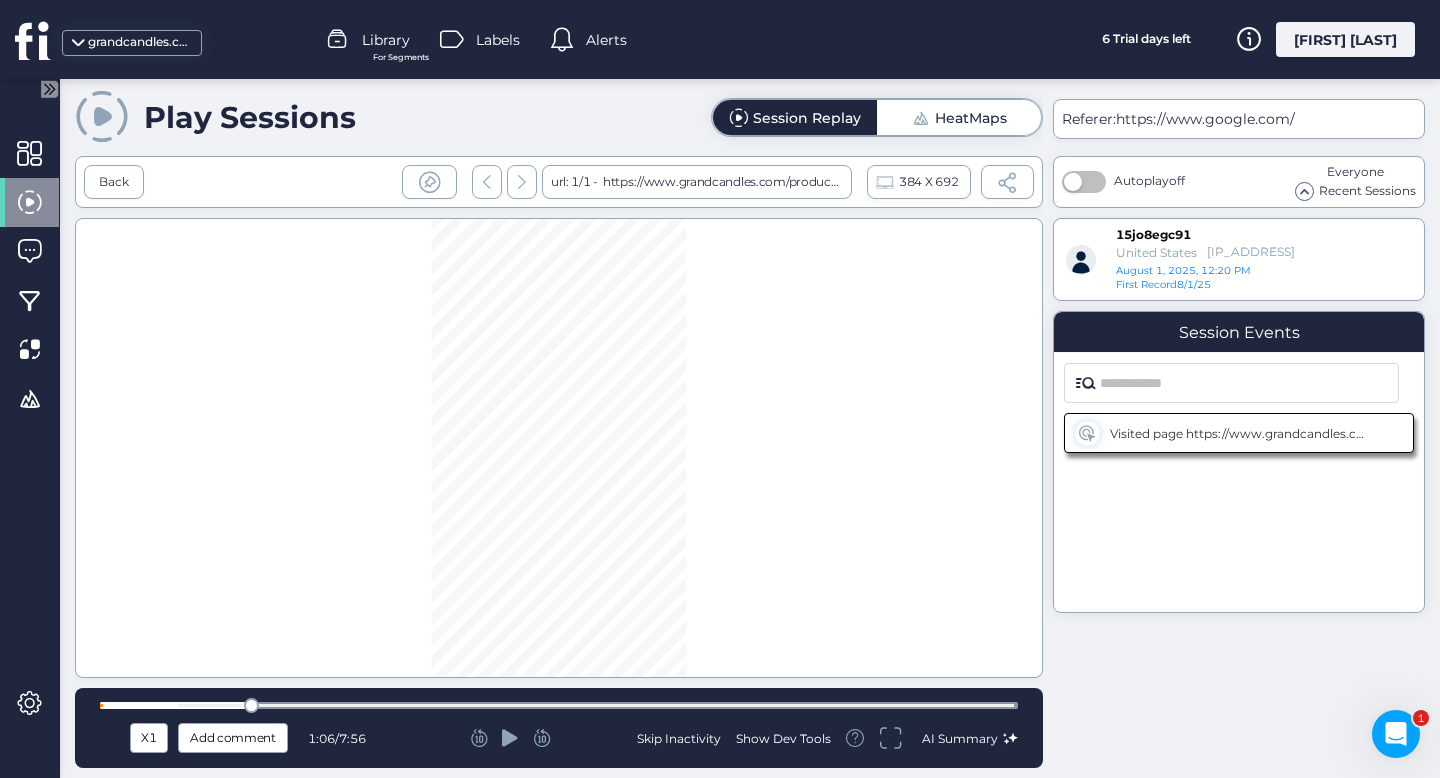 drag, startPoint x: 234, startPoint y: 706, endPoint x: 279, endPoint y: 706, distance: 45 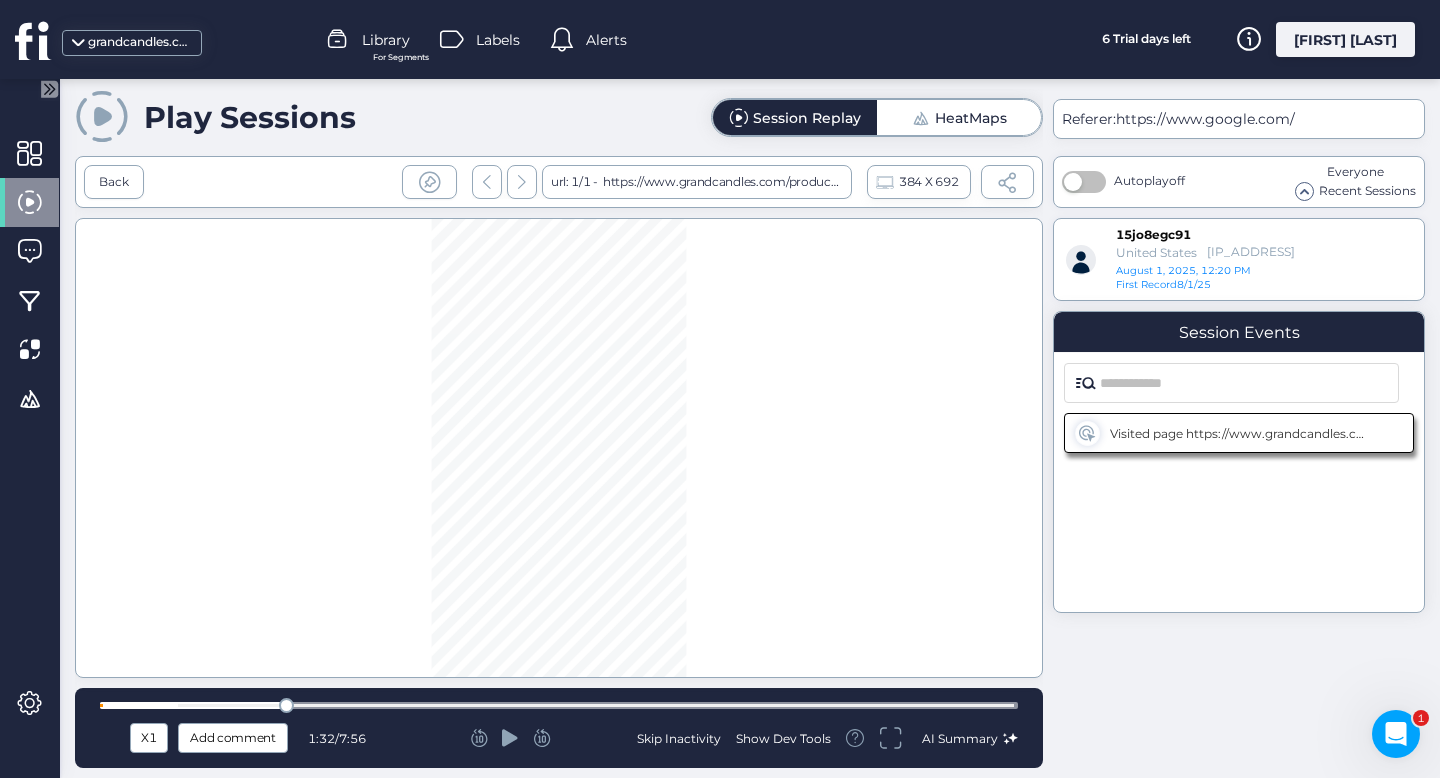 click 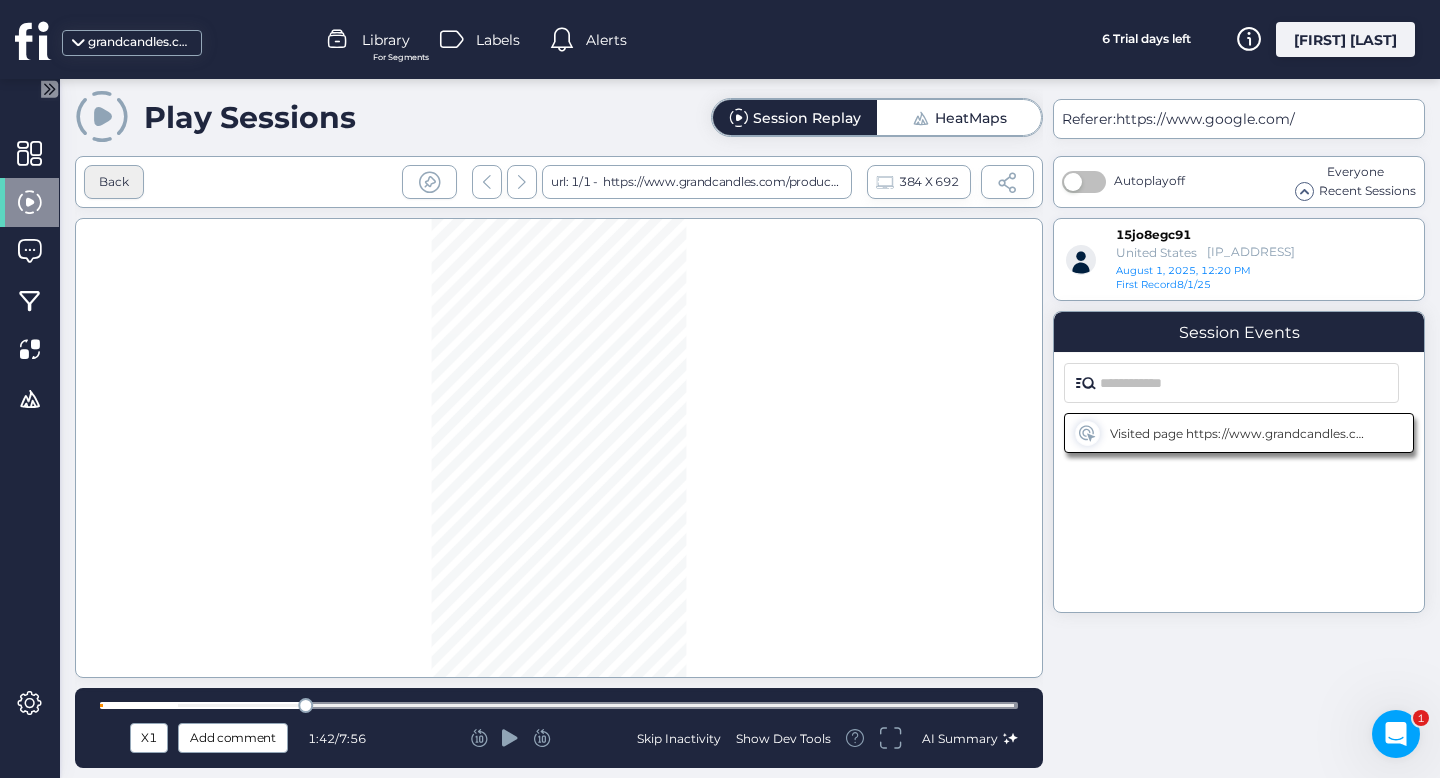 click on "Back" at bounding box center (114, 182) 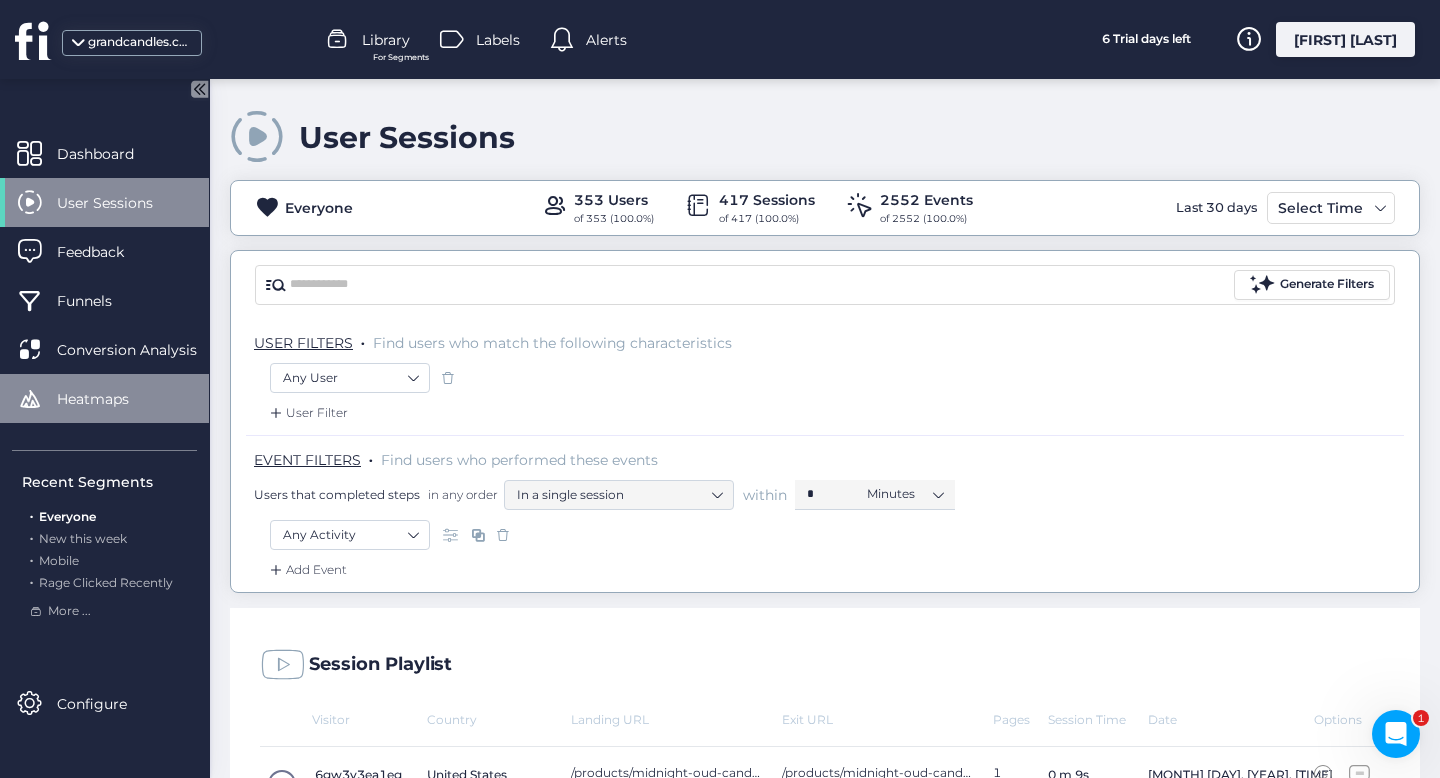 click on "Heatmaps" 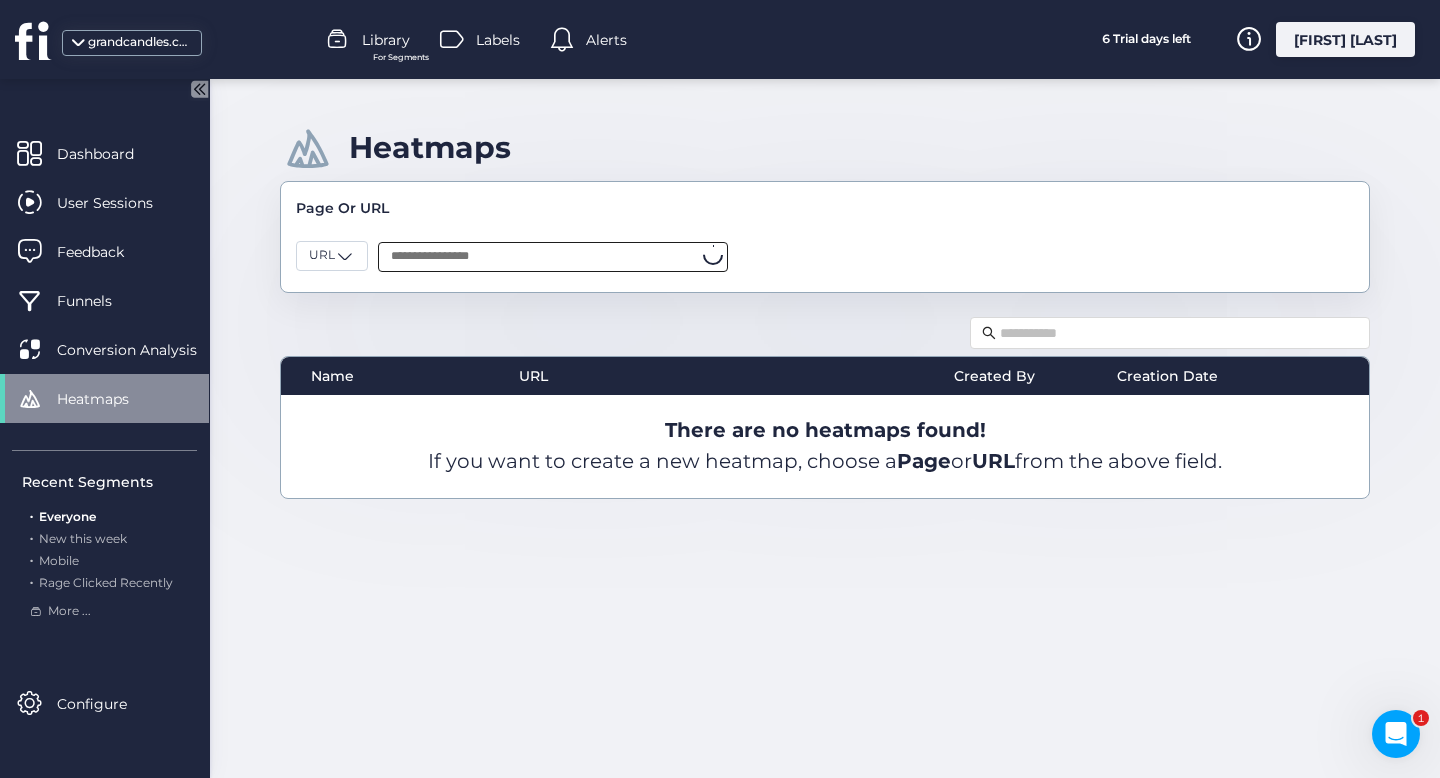 click 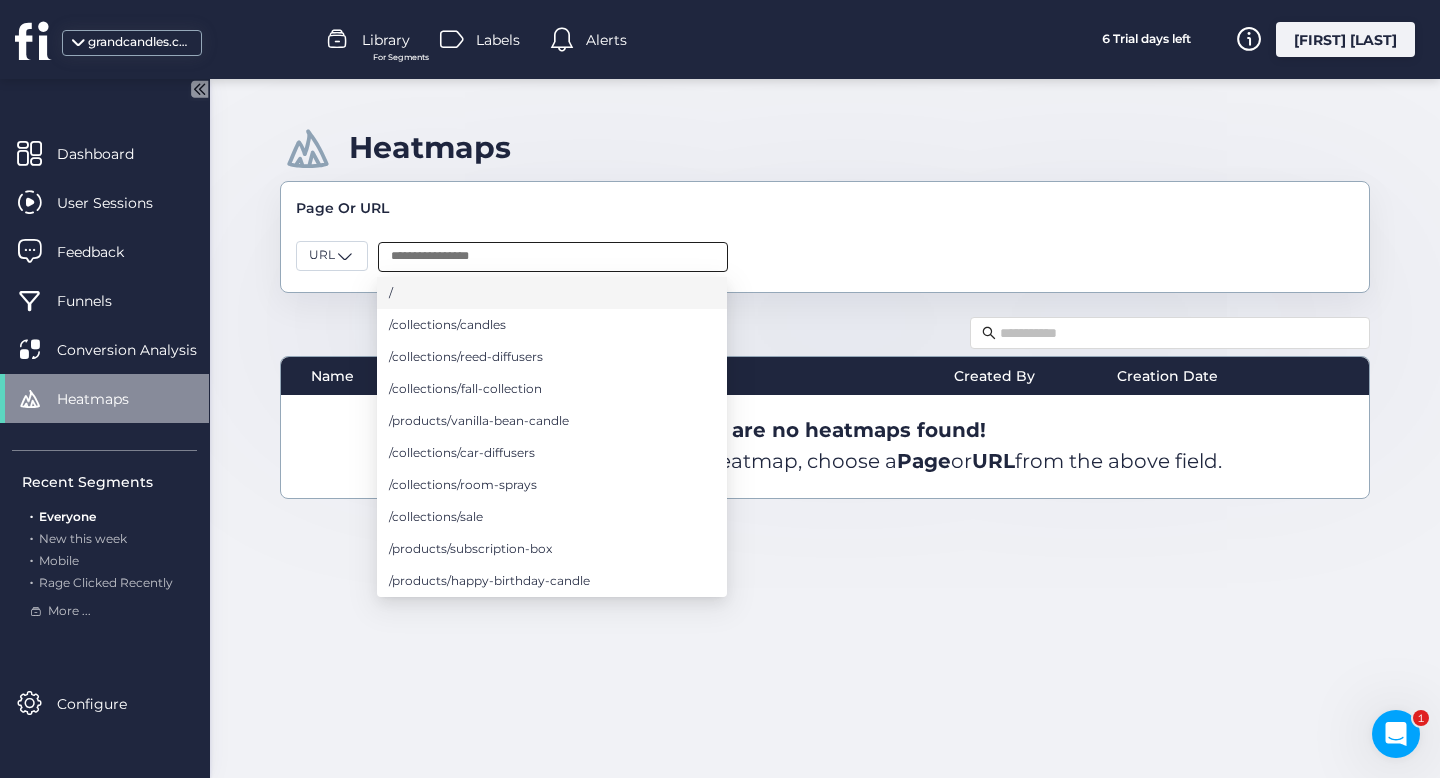 click on "/" at bounding box center (552, 293) 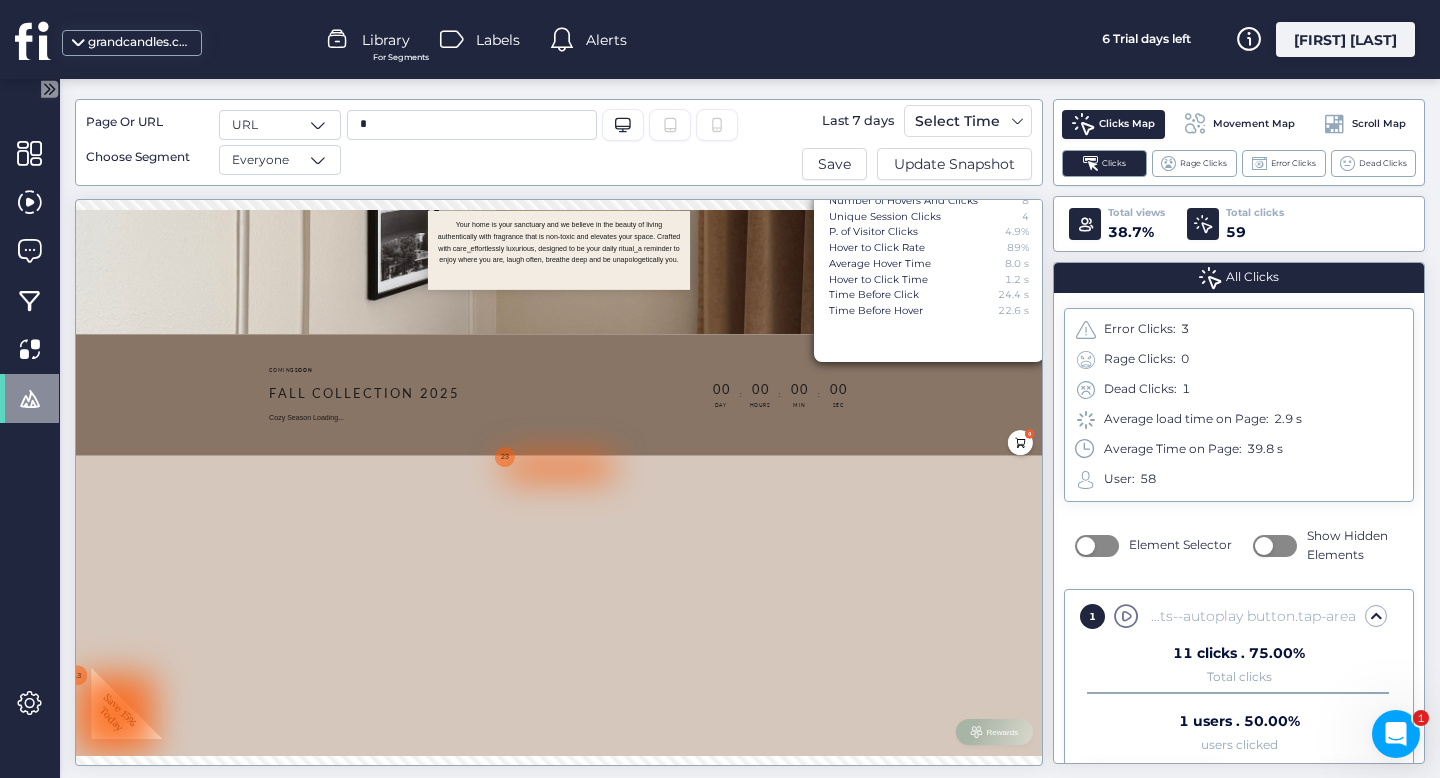 scroll, scrollTop: 0, scrollLeft: 0, axis: both 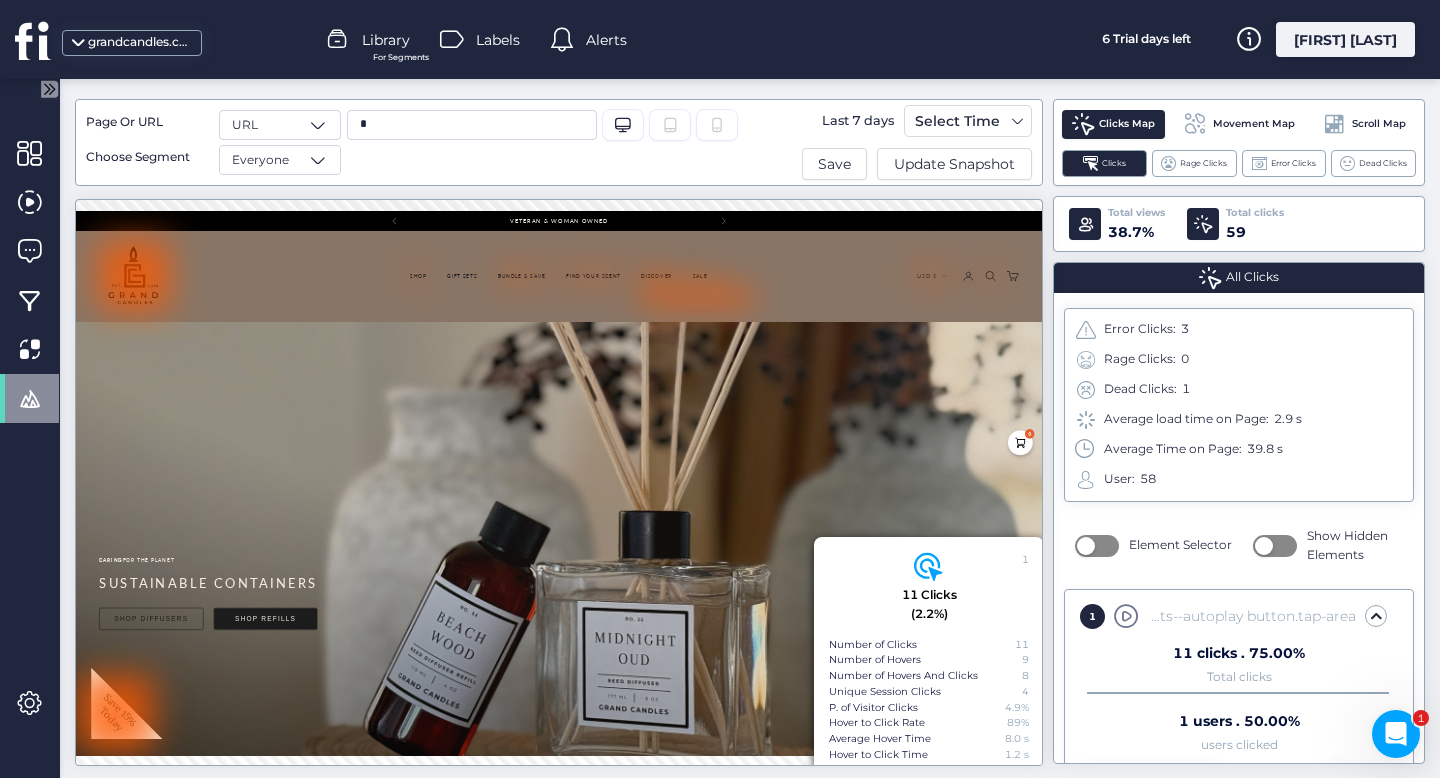 click on "Movement Map" 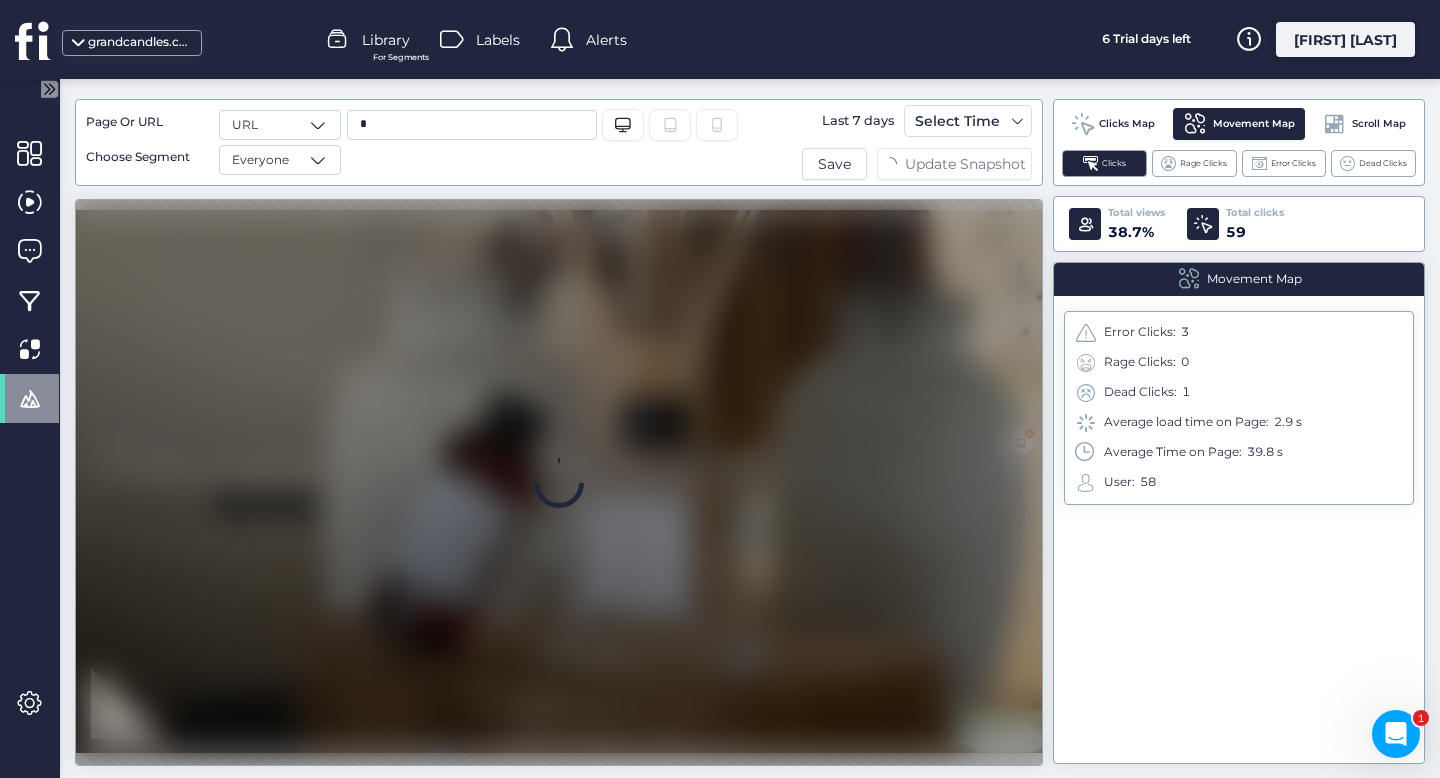 scroll, scrollTop: 160, scrollLeft: 0, axis: vertical 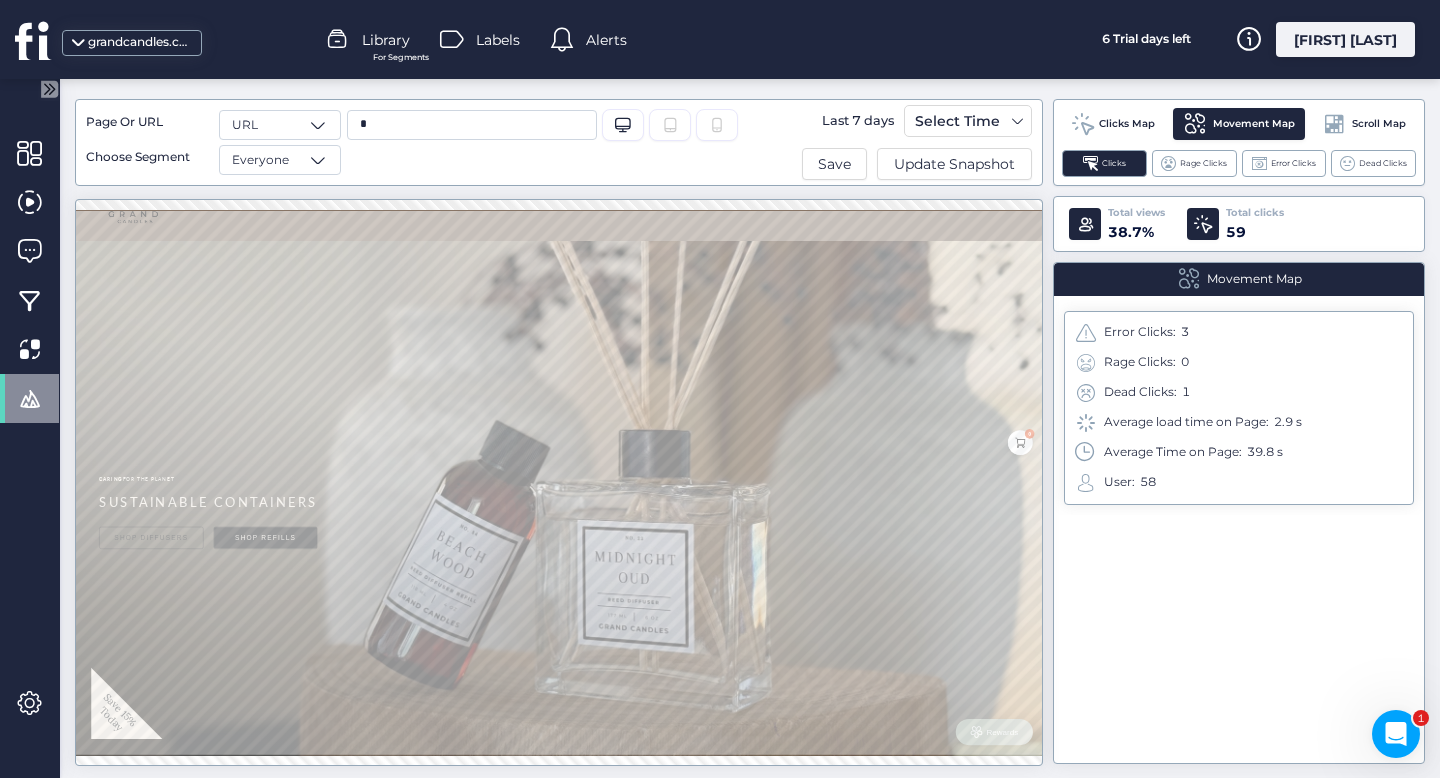 click on "Scroll Map" 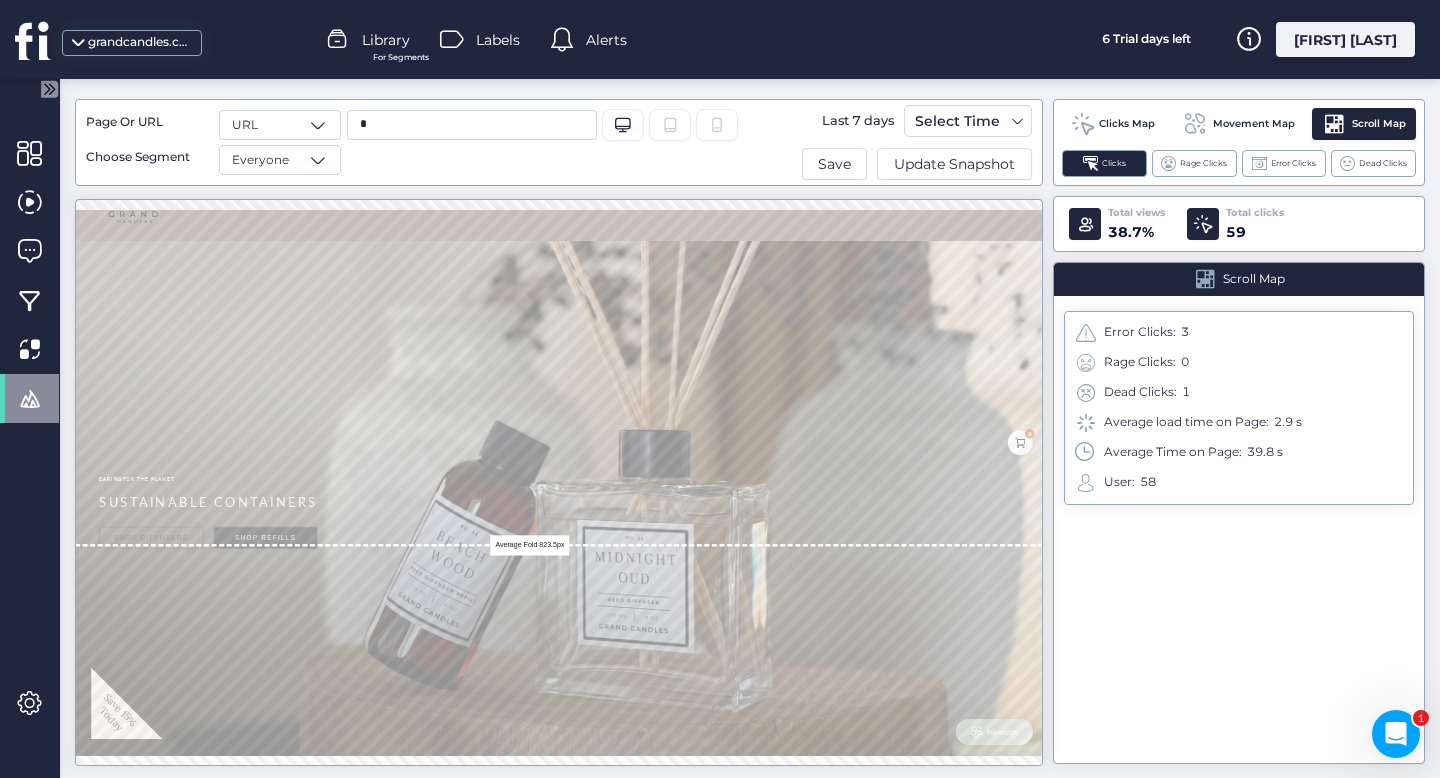 click on "Clicks Map" 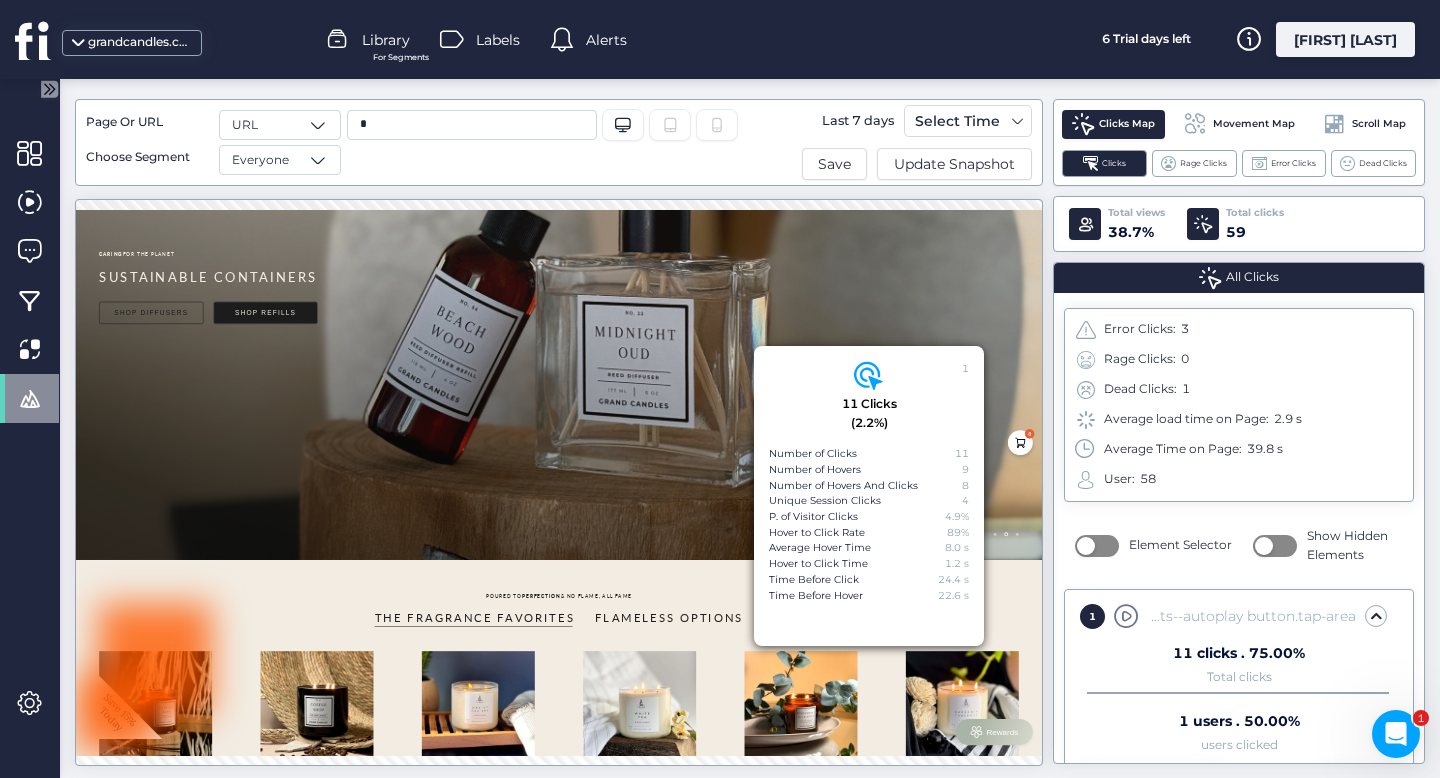 scroll, scrollTop: 700, scrollLeft: 0, axis: vertical 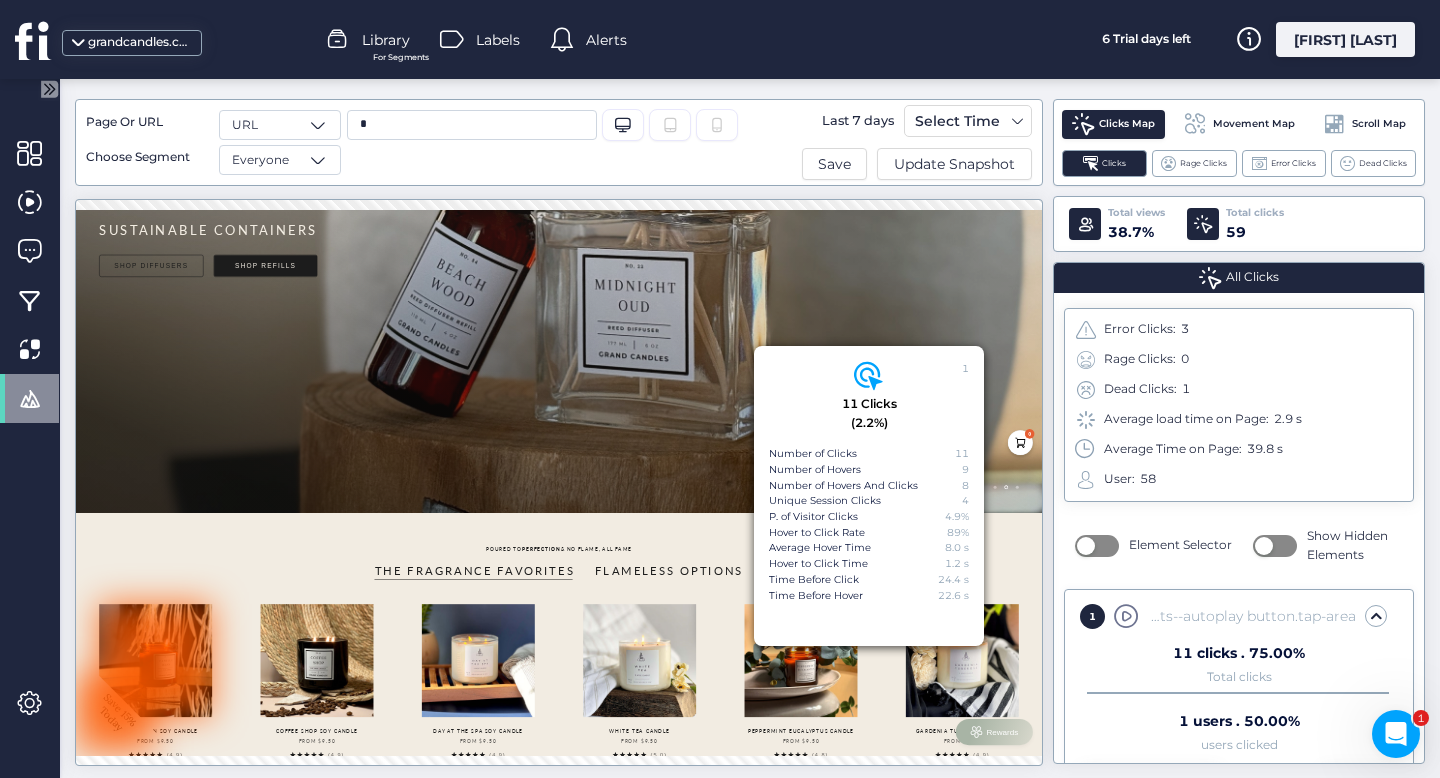click on "Element Selector Show Hidden Elements" 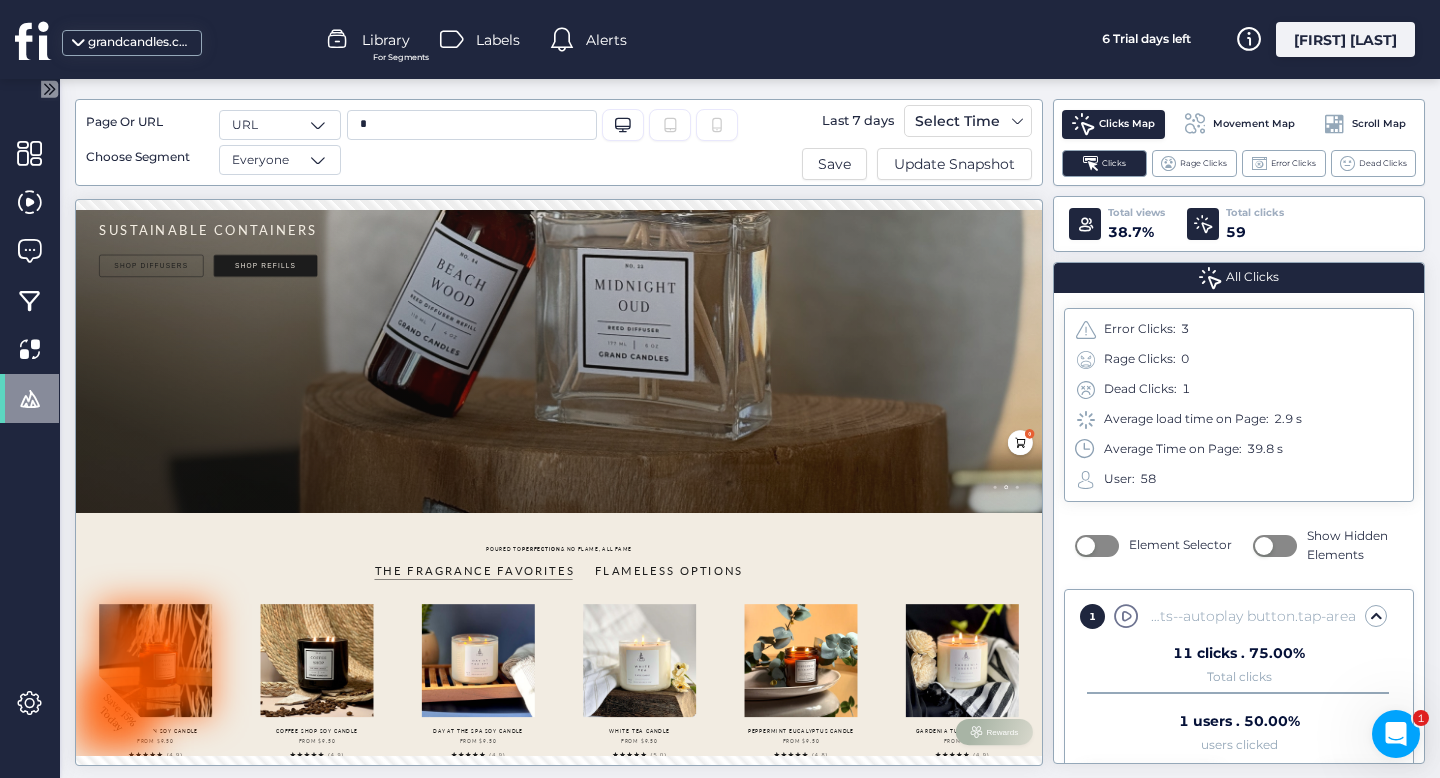 click 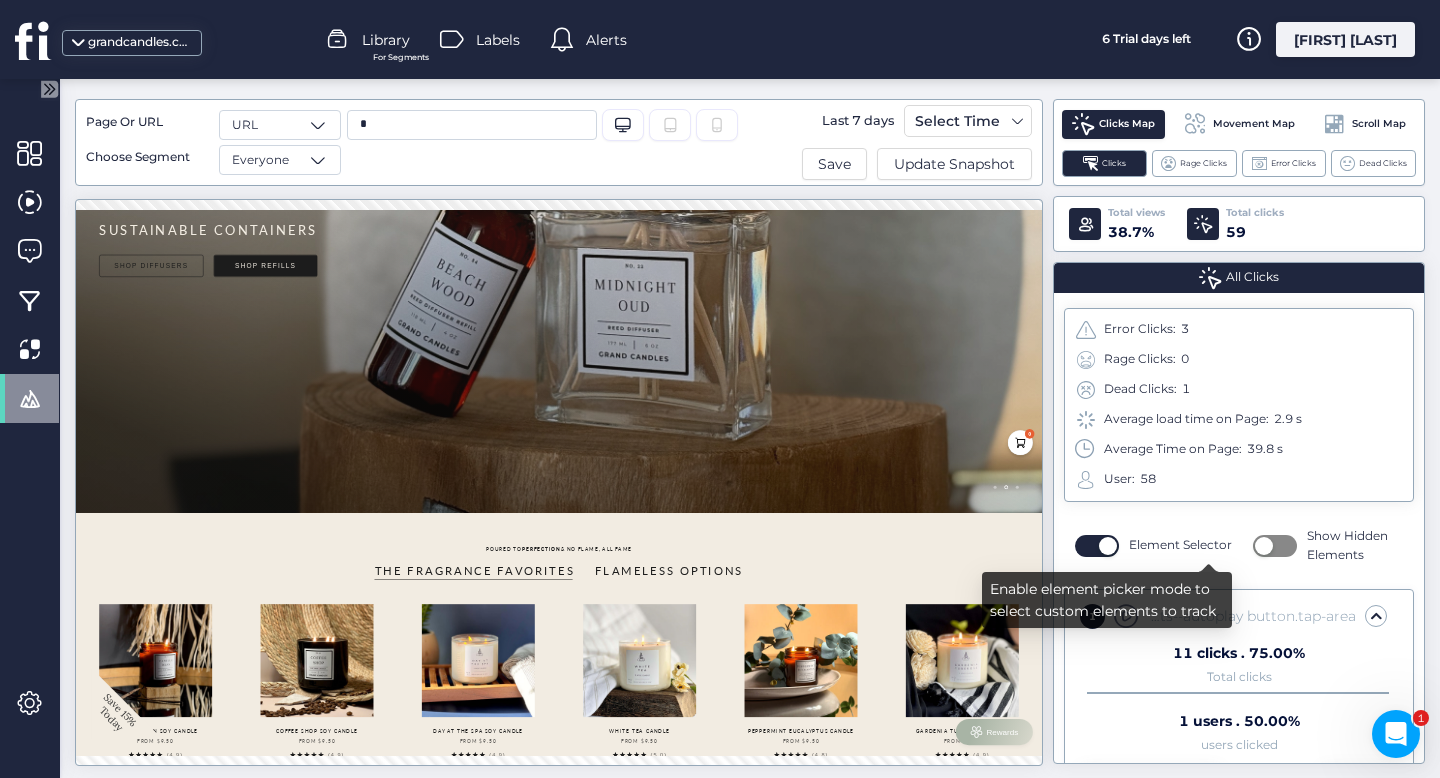 click 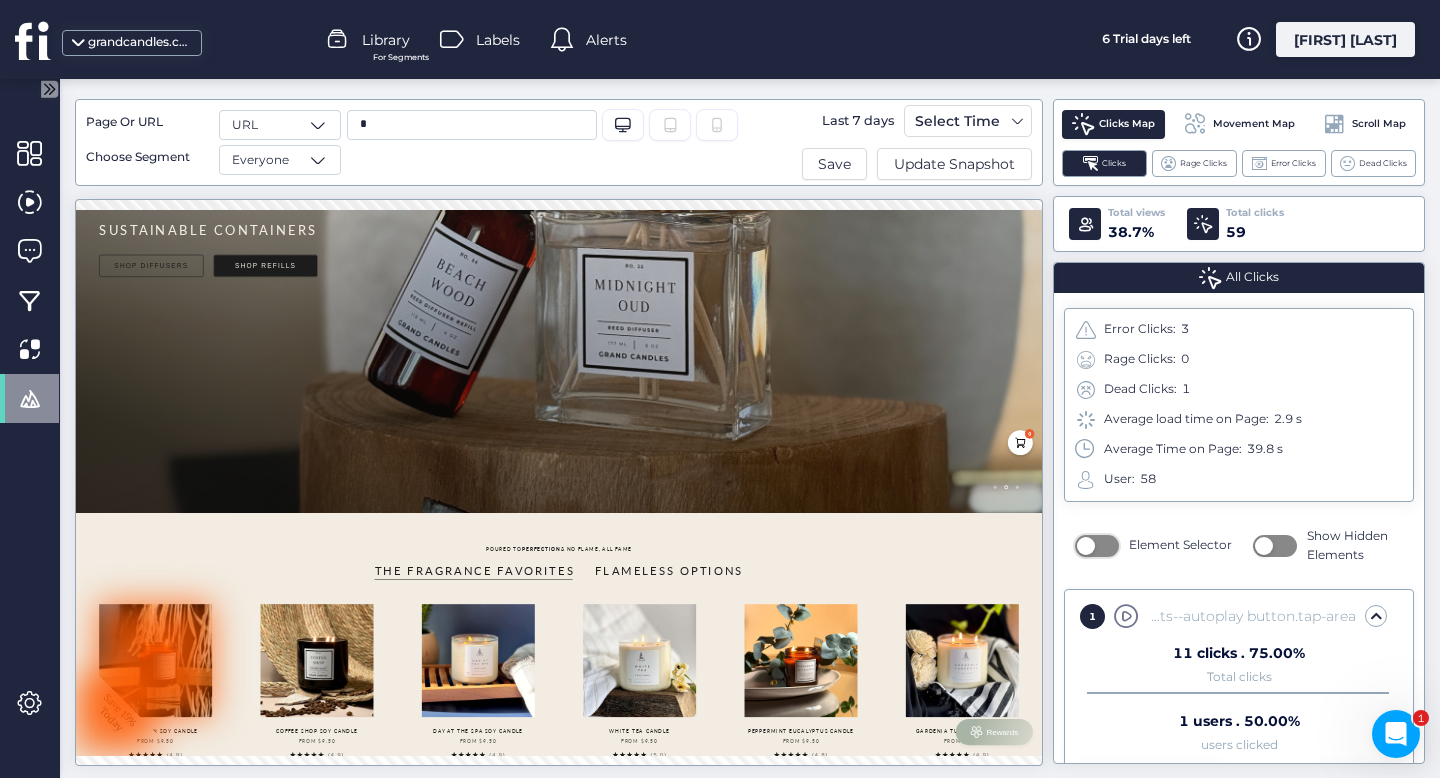 scroll, scrollTop: 51, scrollLeft: 0, axis: vertical 